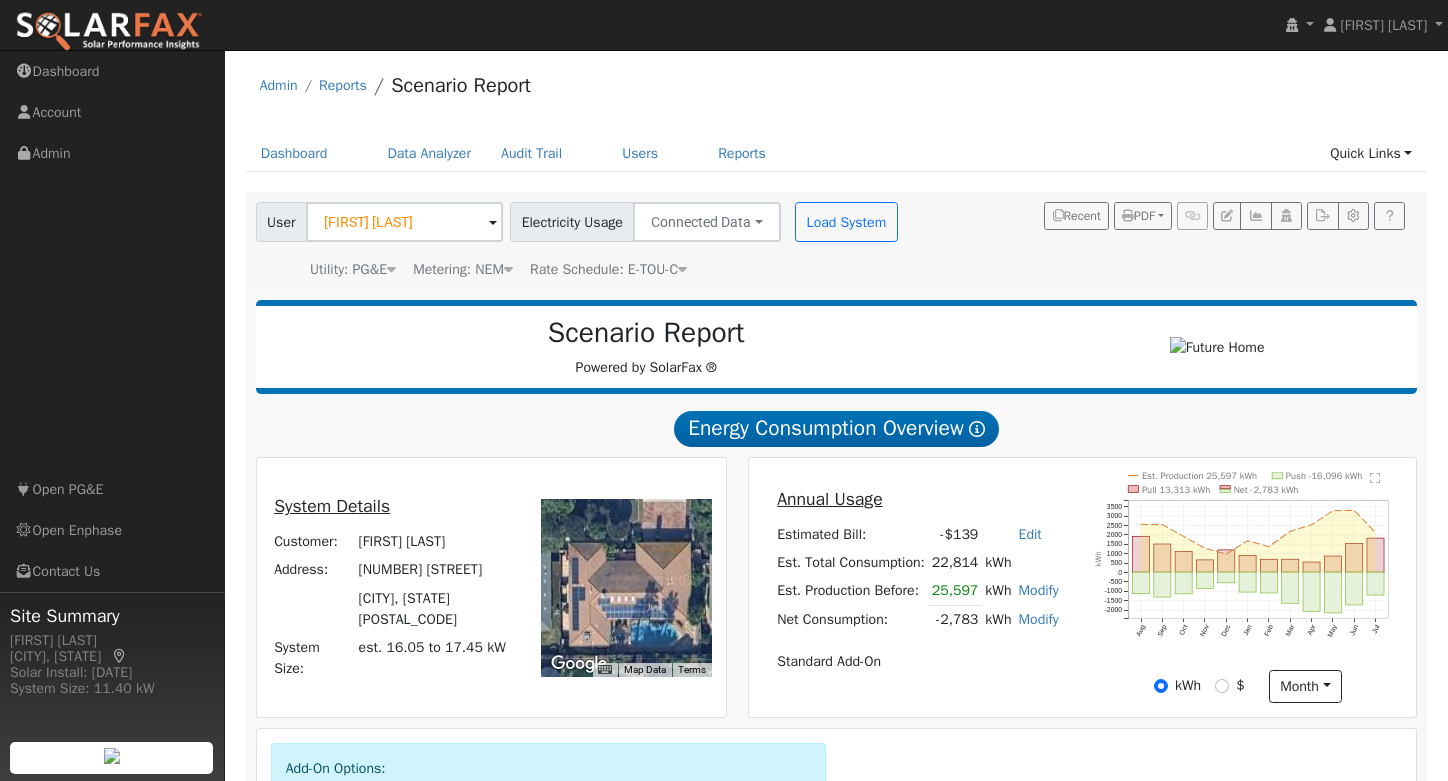 scroll, scrollTop: 0, scrollLeft: 0, axis: both 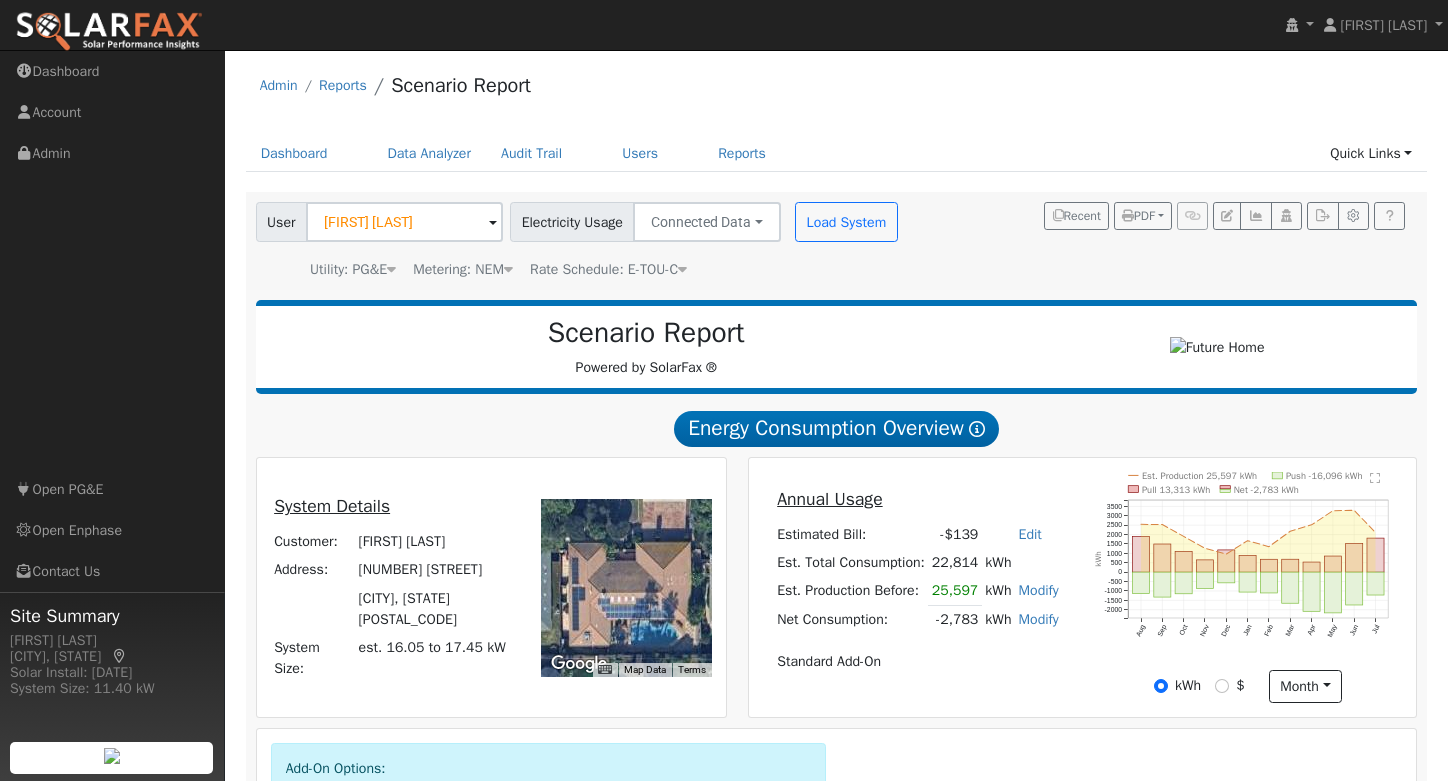 click on "Admin
Reports
Scenario Report" at bounding box center (837, 90) 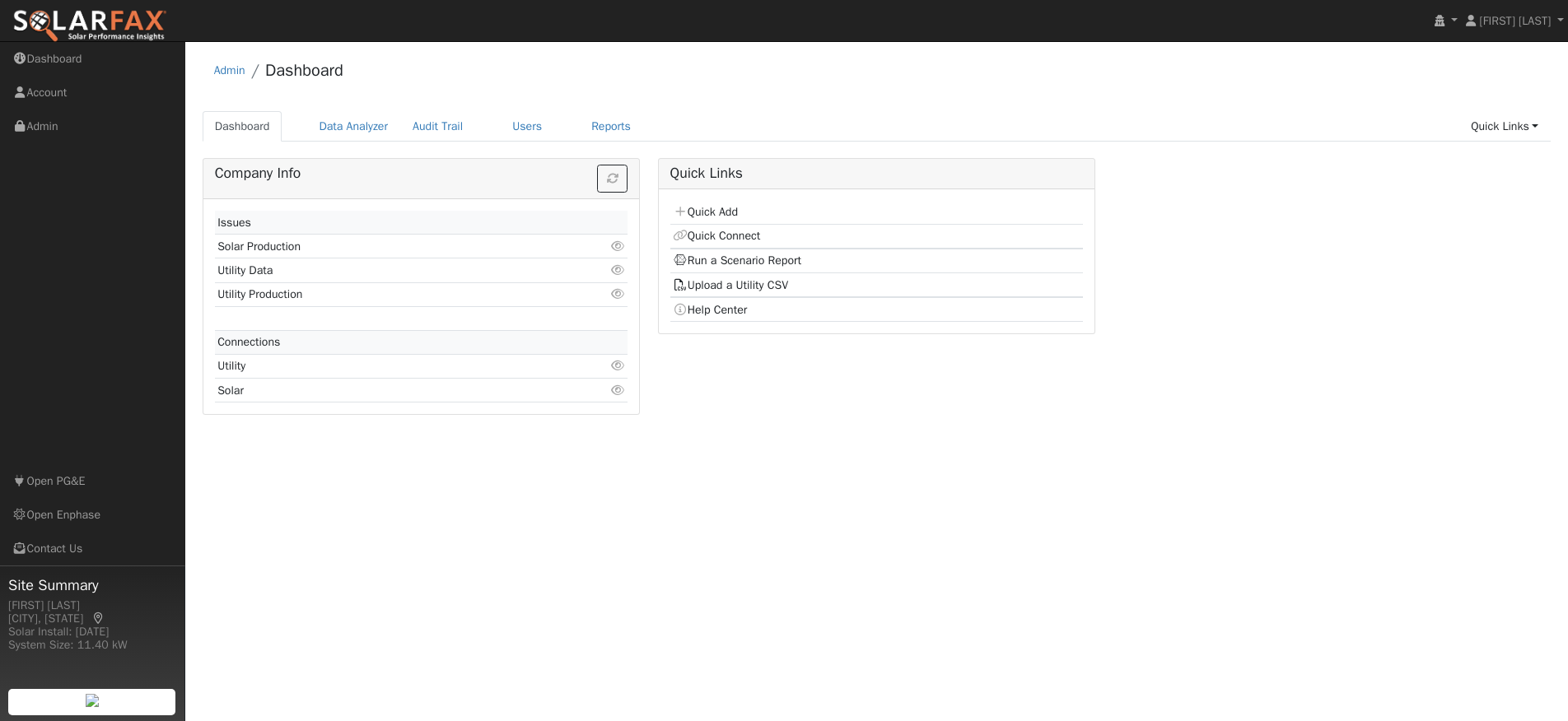 scroll, scrollTop: 0, scrollLeft: 0, axis: both 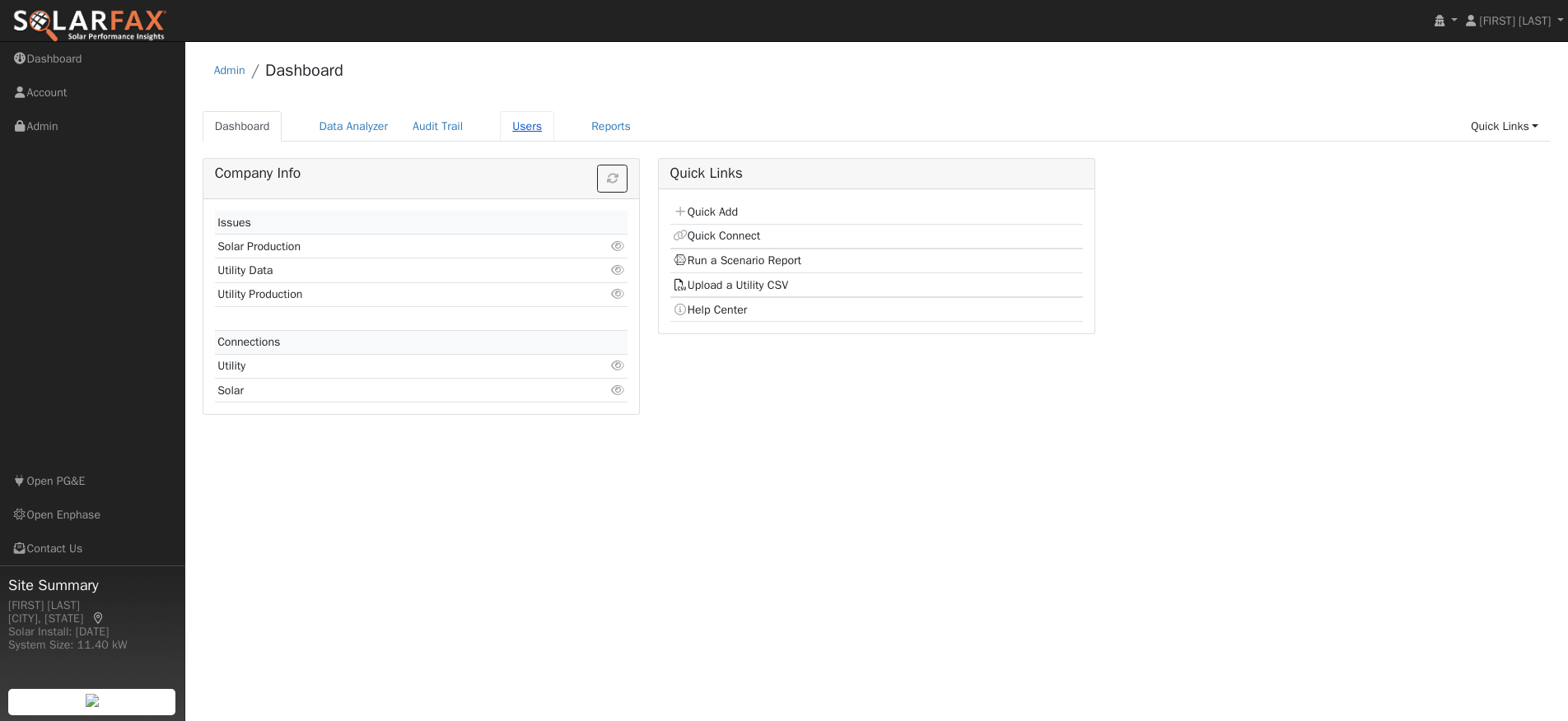 click on "Users" at bounding box center (527, 126) 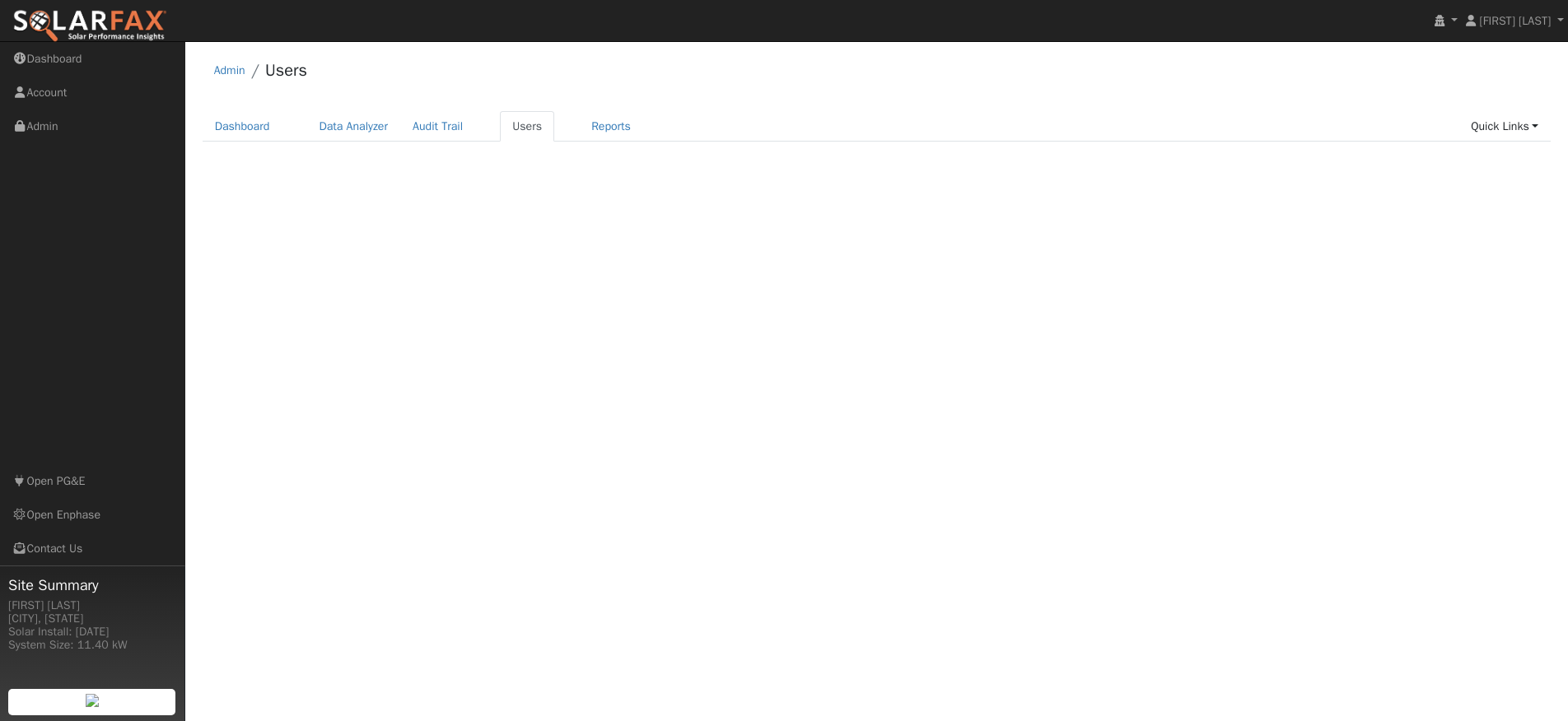 scroll, scrollTop: 0, scrollLeft: 0, axis: both 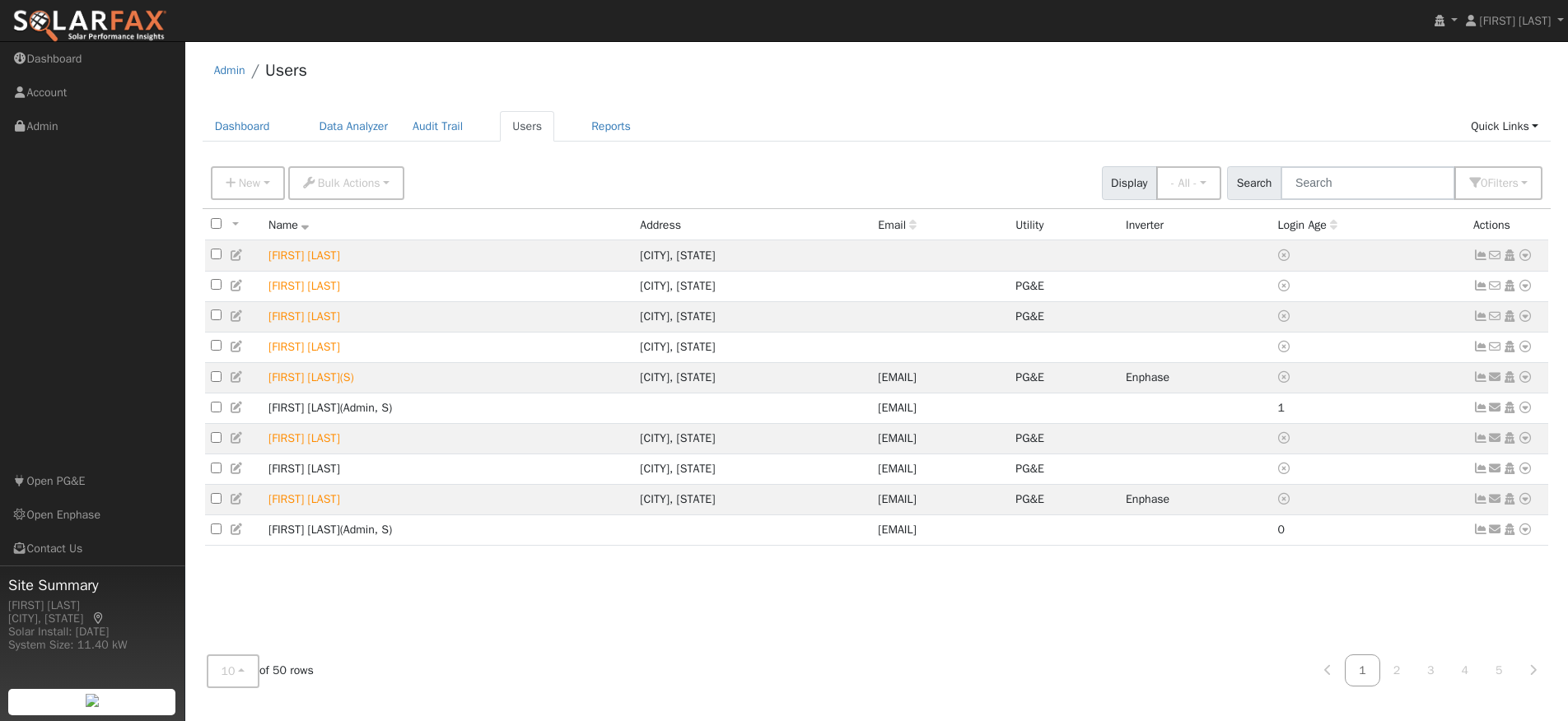 click on "Dashboard
Data Analyzer
Audit Trail
Users
Reports
Quick Links
Quick Add
Quick Connect
Run a Scenario Report
Upload a Utility CSV
Help Center
Go to
Dashboard
Data Analyzer
Audit Trail
Users
Reports
Quick Links
Quick Add
Quick Connect
Run a Scenario Report
Upload a Utility CSV" at bounding box center (877, 134) 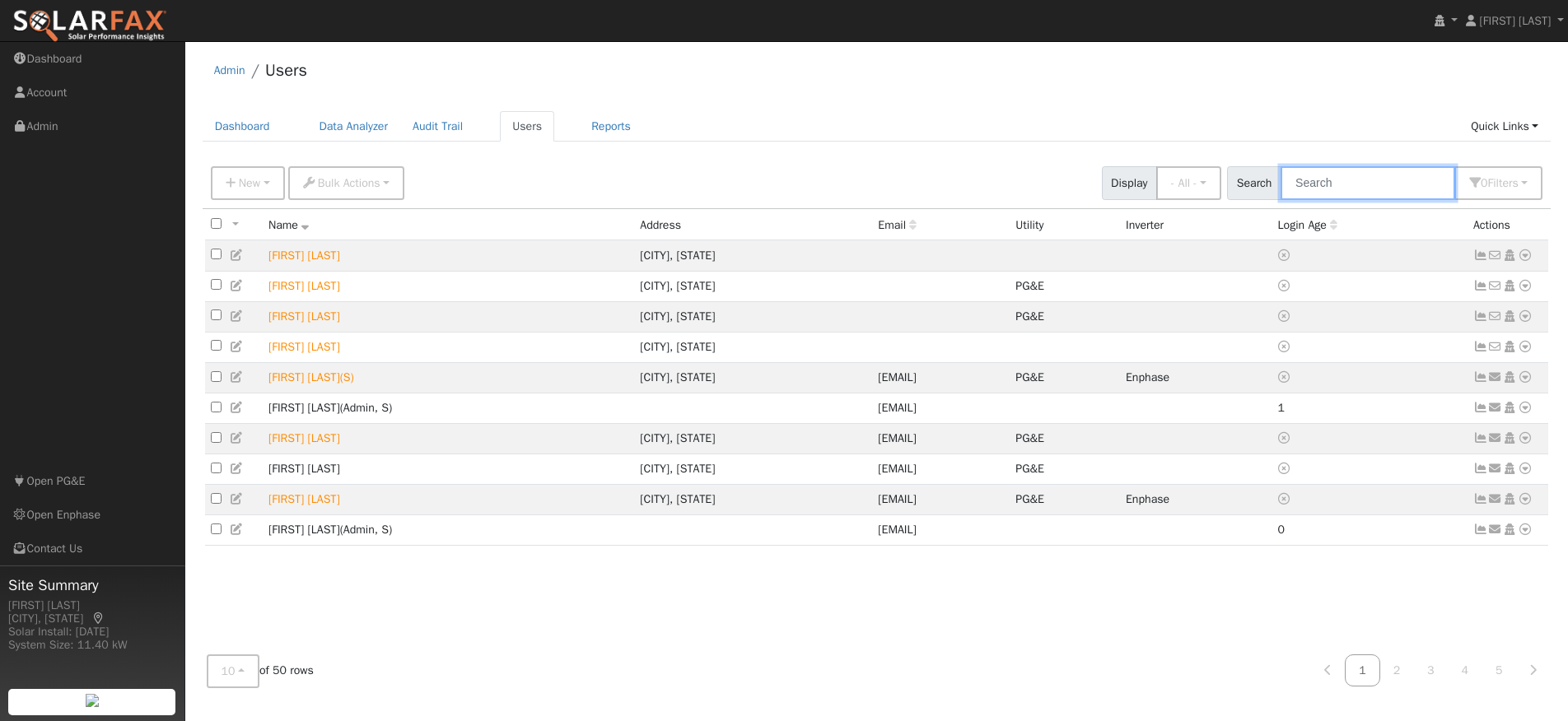 click at bounding box center (1368, 183) 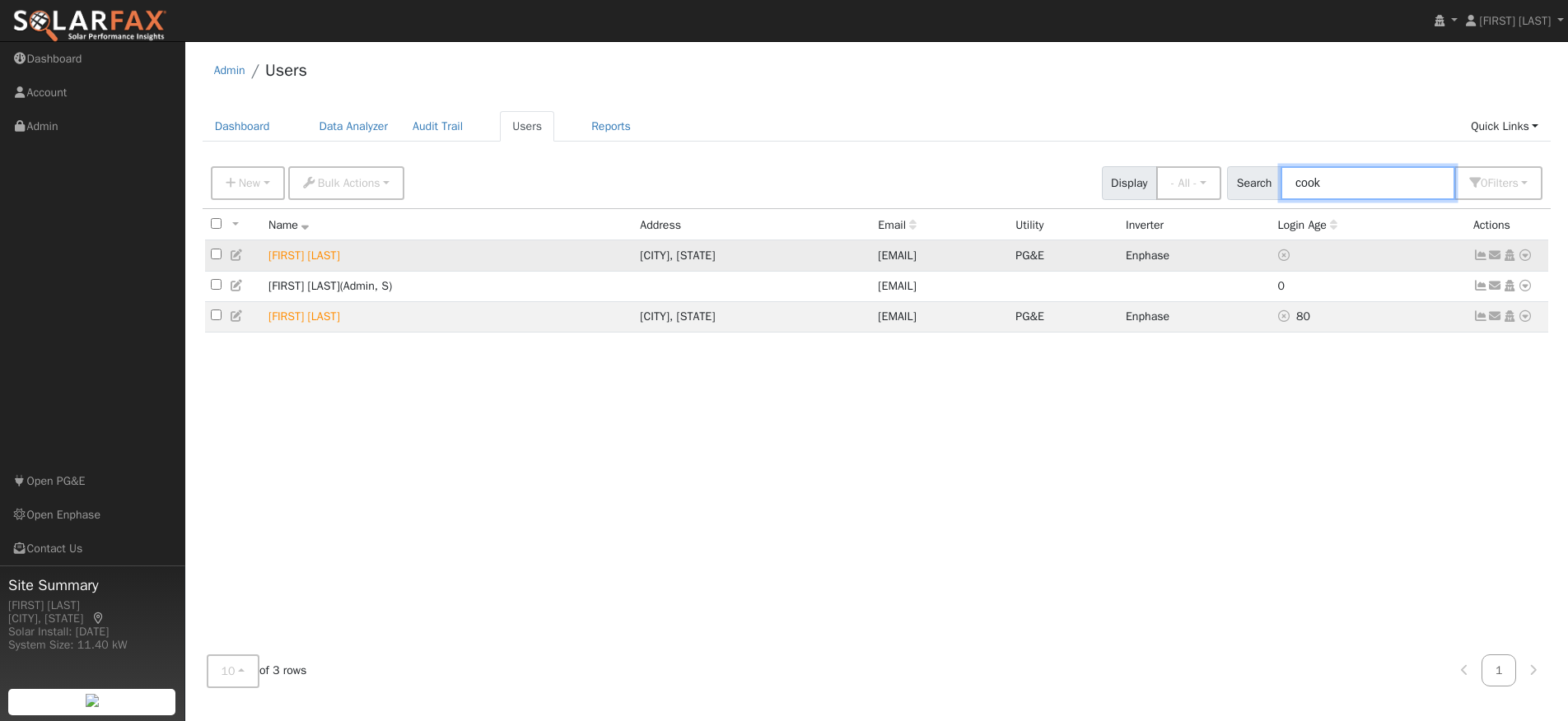 type on "cook" 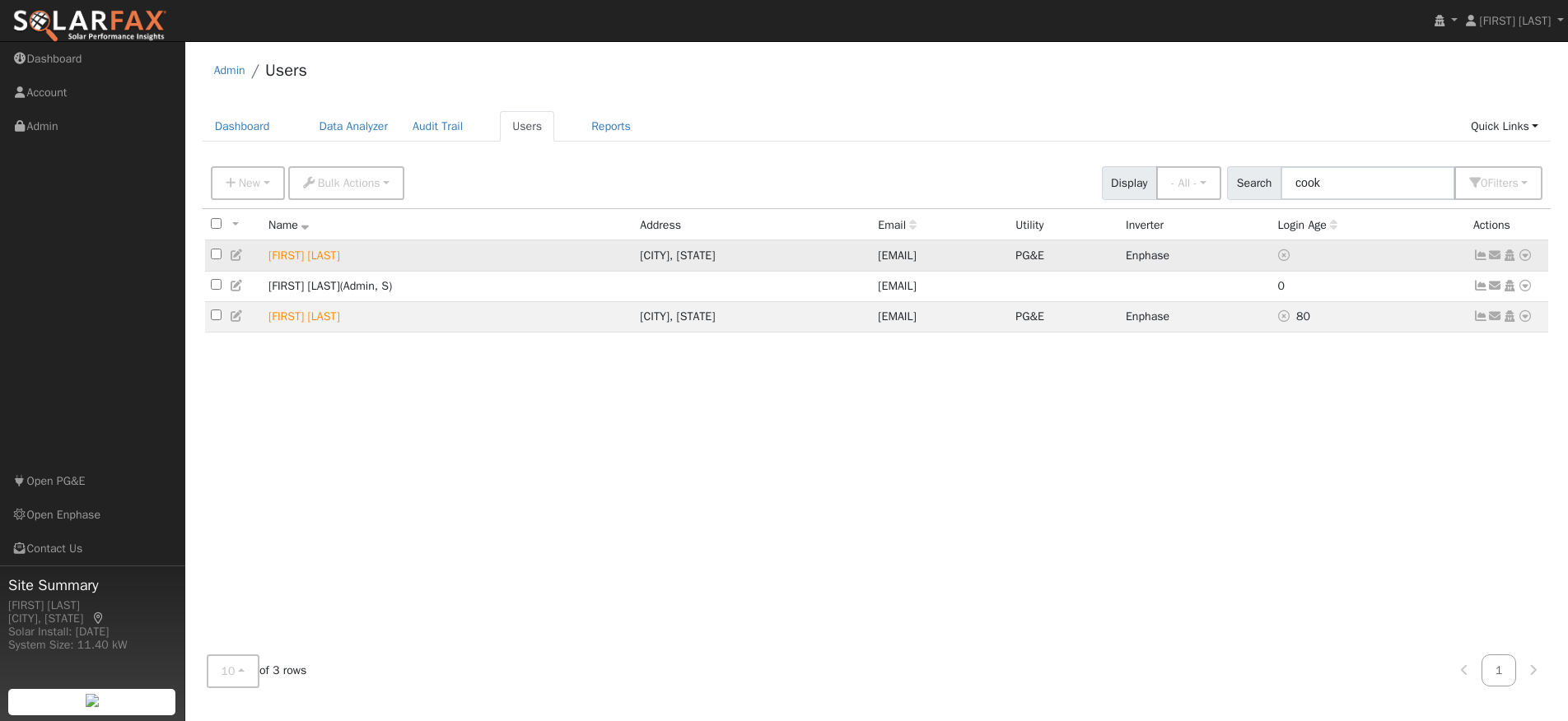 click at bounding box center (1525, 255) 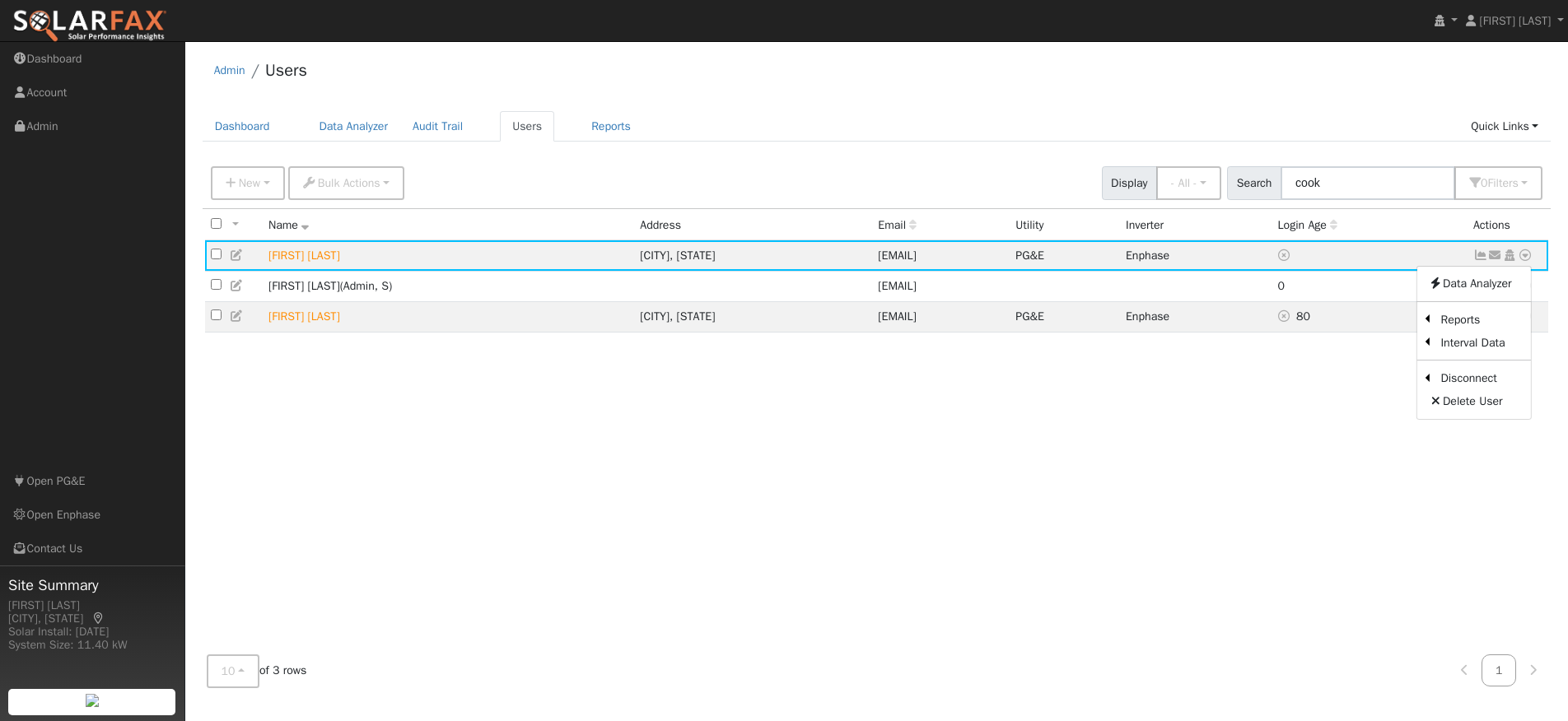 drag, startPoint x: 1378, startPoint y: 322, endPoint x: 1172, endPoint y: 312, distance: 206.24258 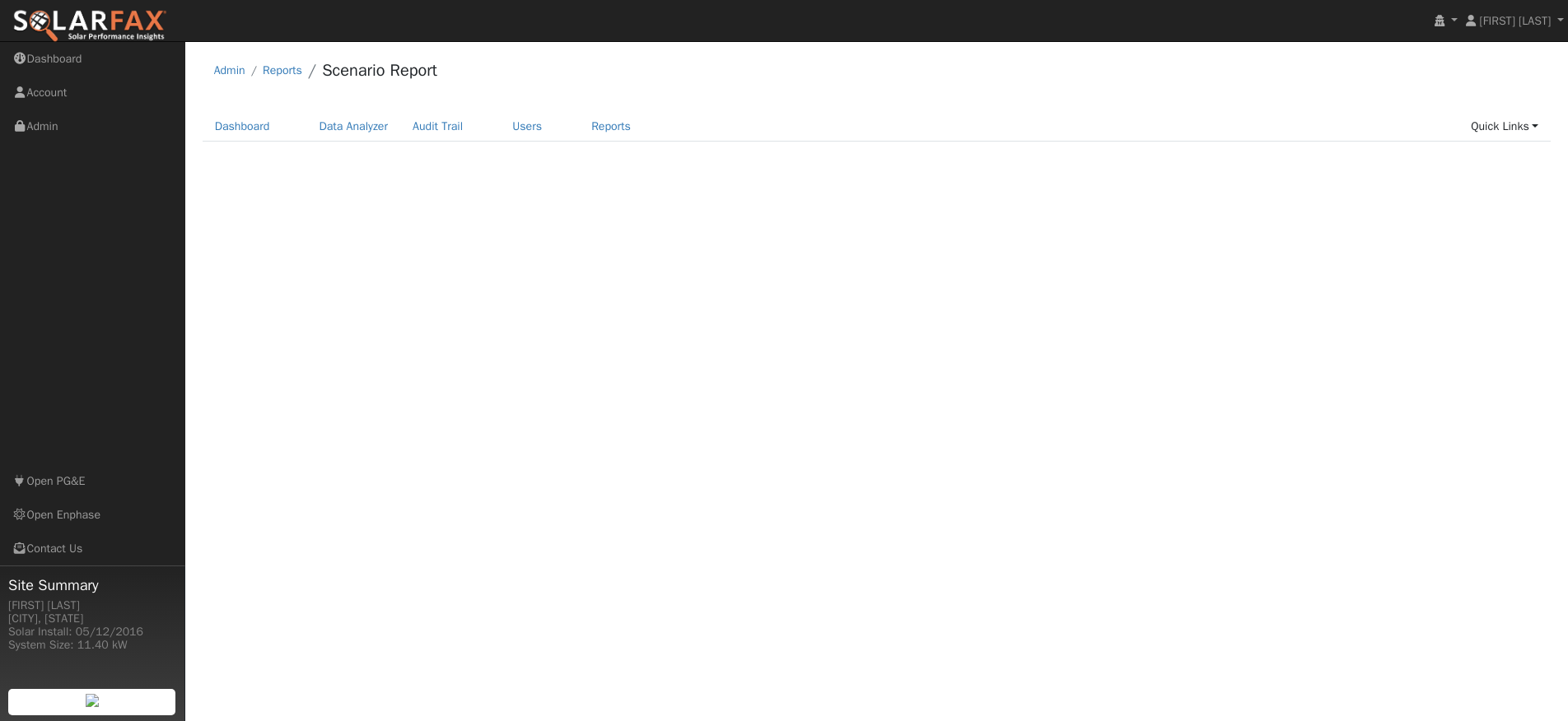 scroll, scrollTop: 0, scrollLeft: 0, axis: both 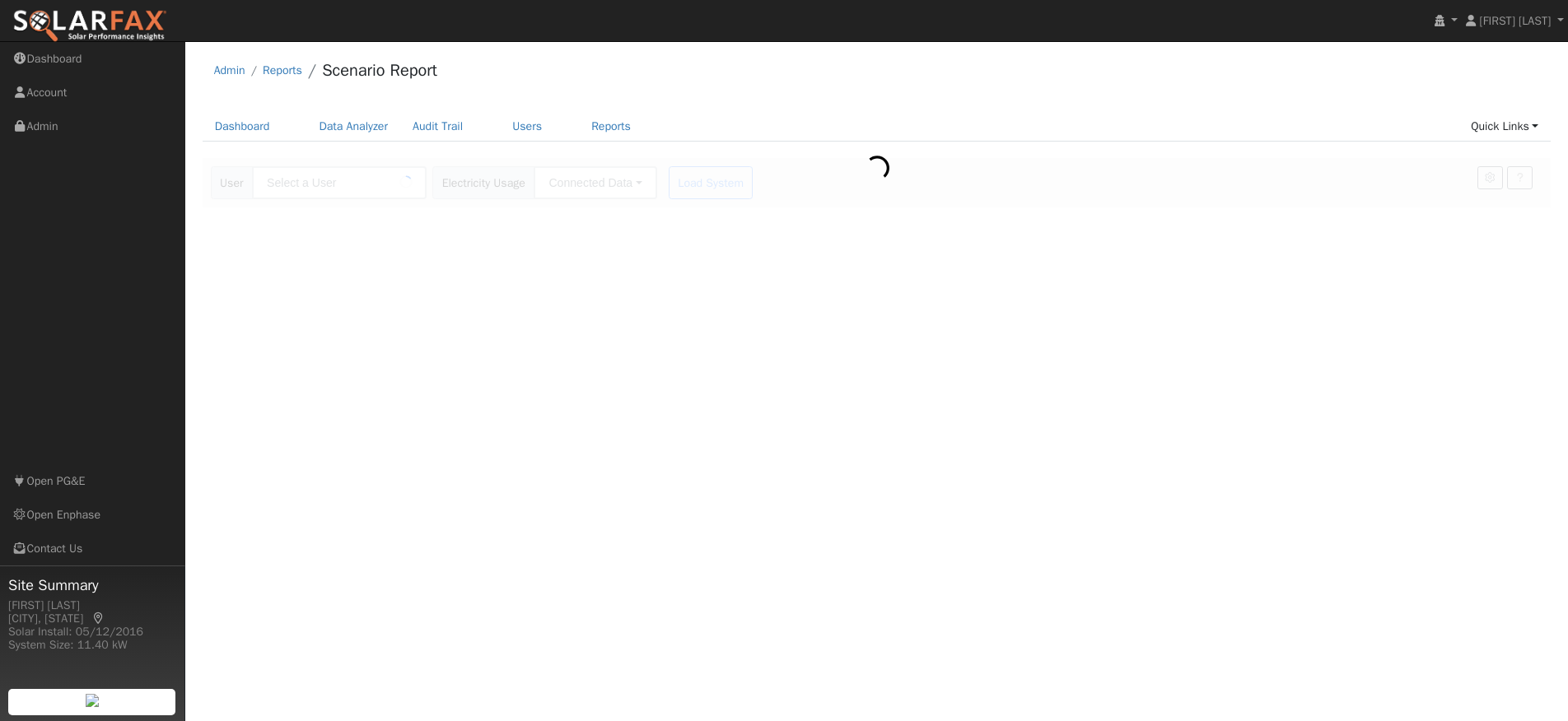 type on "[FIRST] [LAST]" 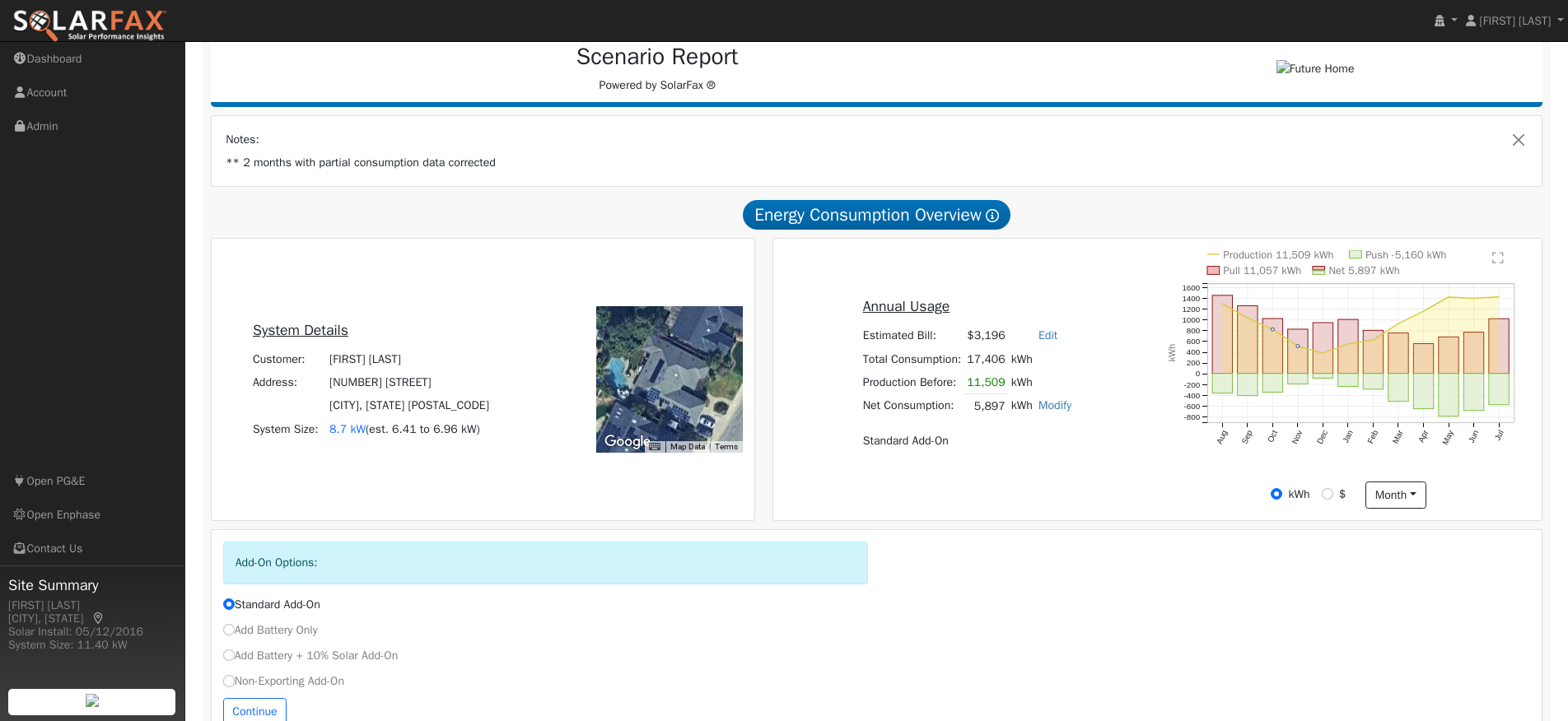 scroll, scrollTop: 265, scrollLeft: 0, axis: vertical 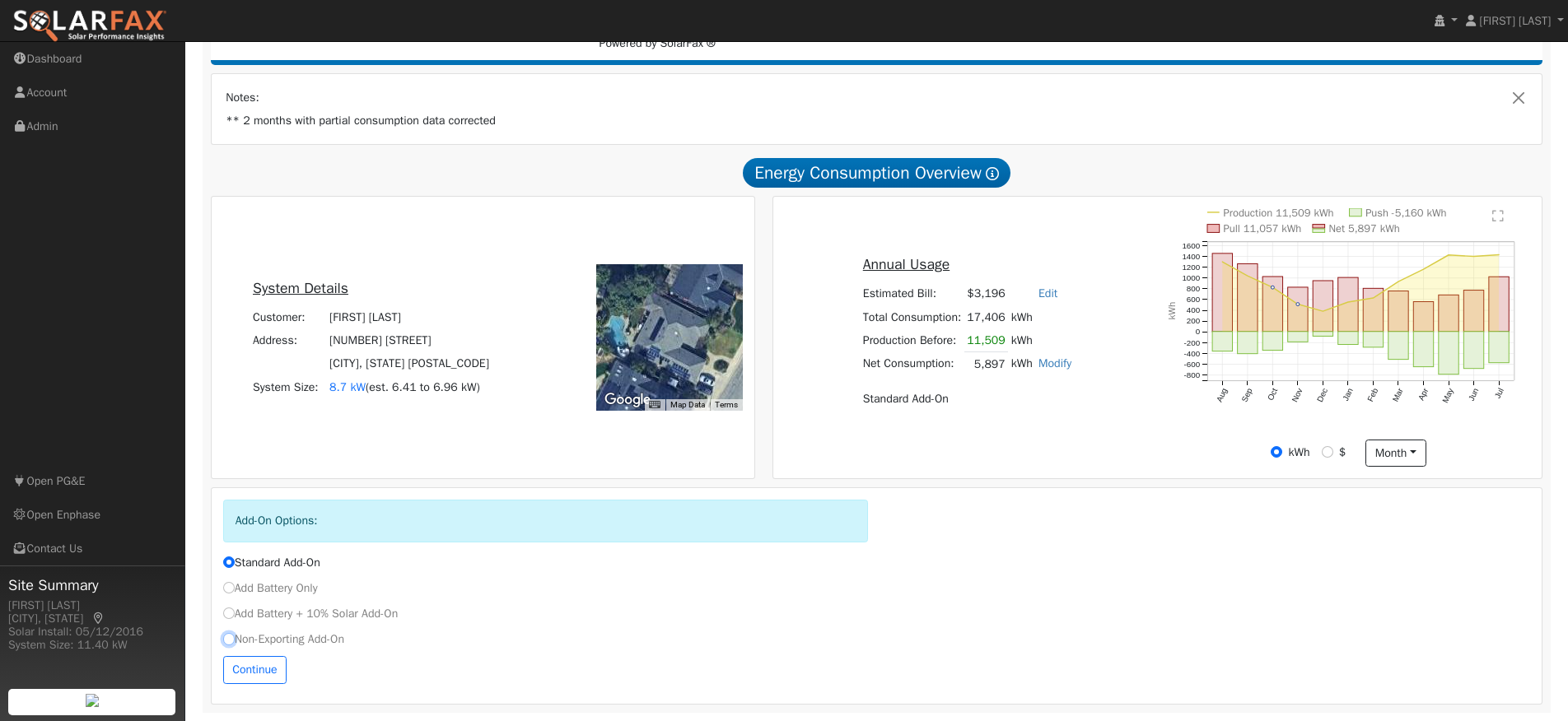 drag, startPoint x: 226, startPoint y: 635, endPoint x: 259, endPoint y: 654, distance: 38.078866 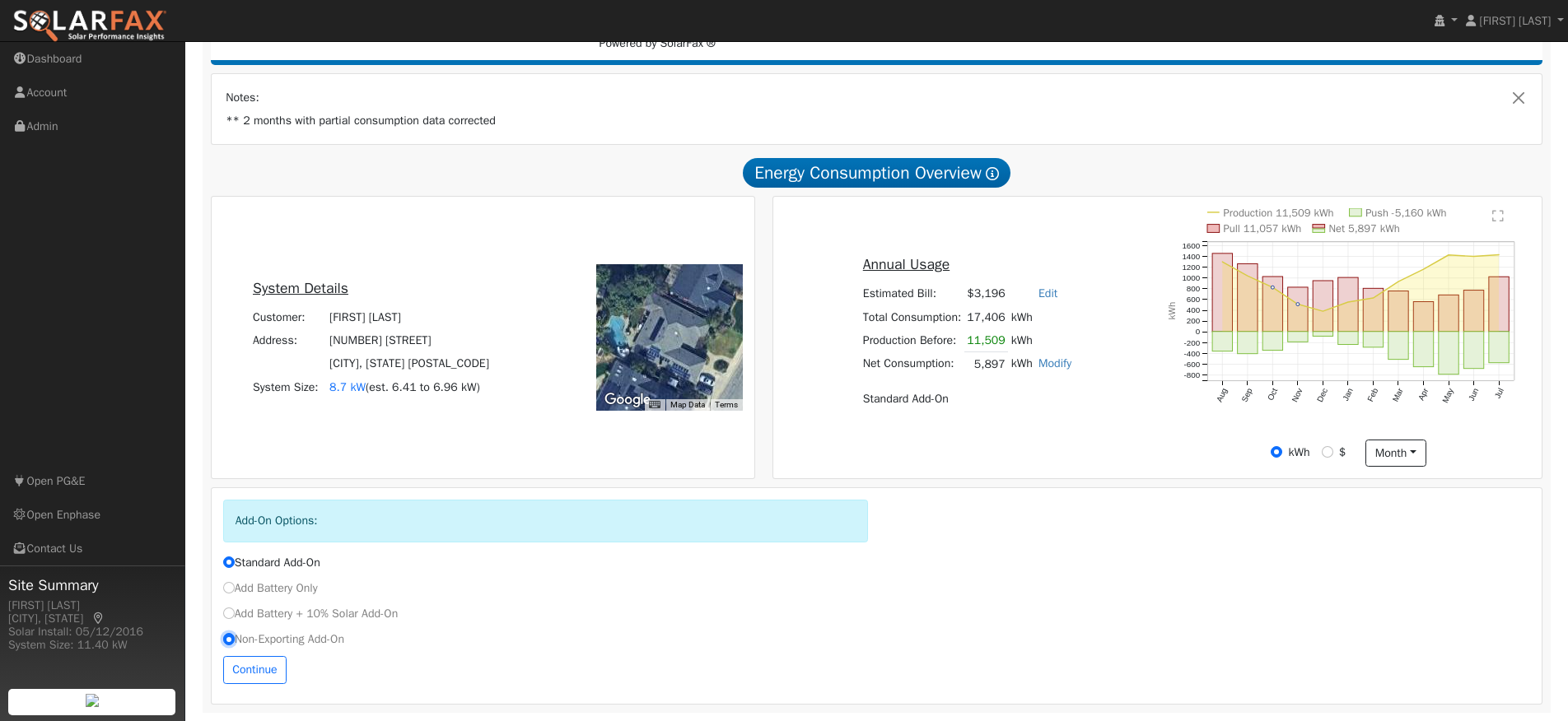 radio on "true" 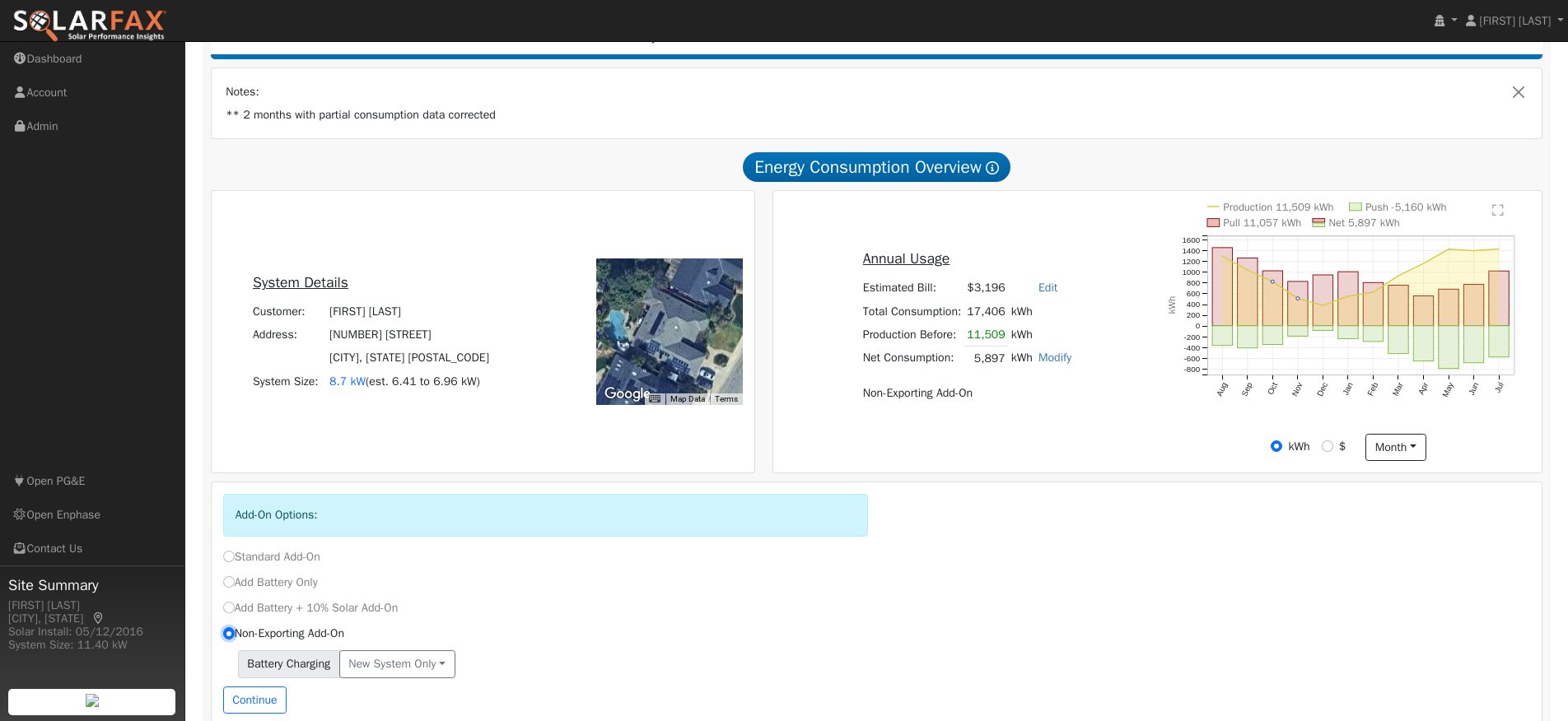 scroll, scrollTop: 301, scrollLeft: 0, axis: vertical 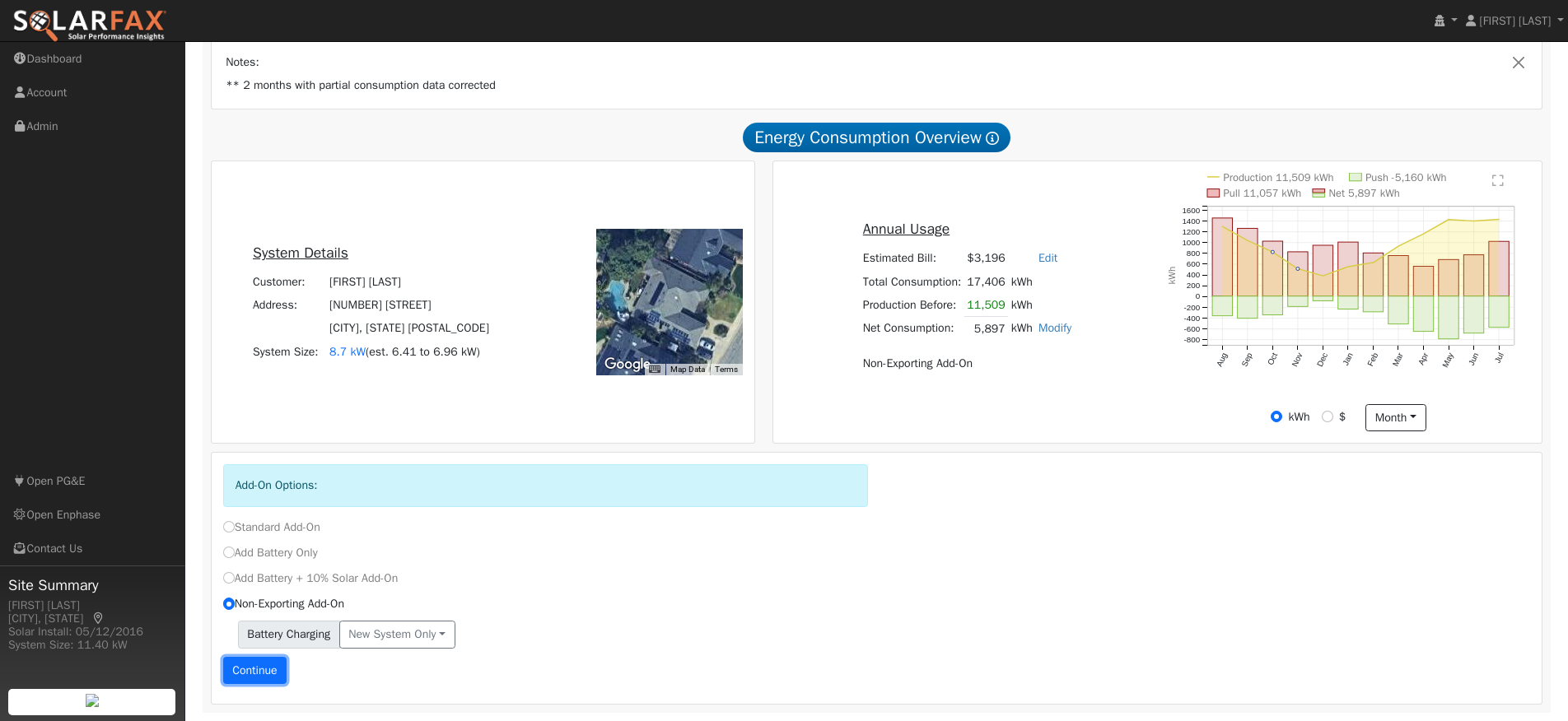 click on "Continue" at bounding box center [255, 671] 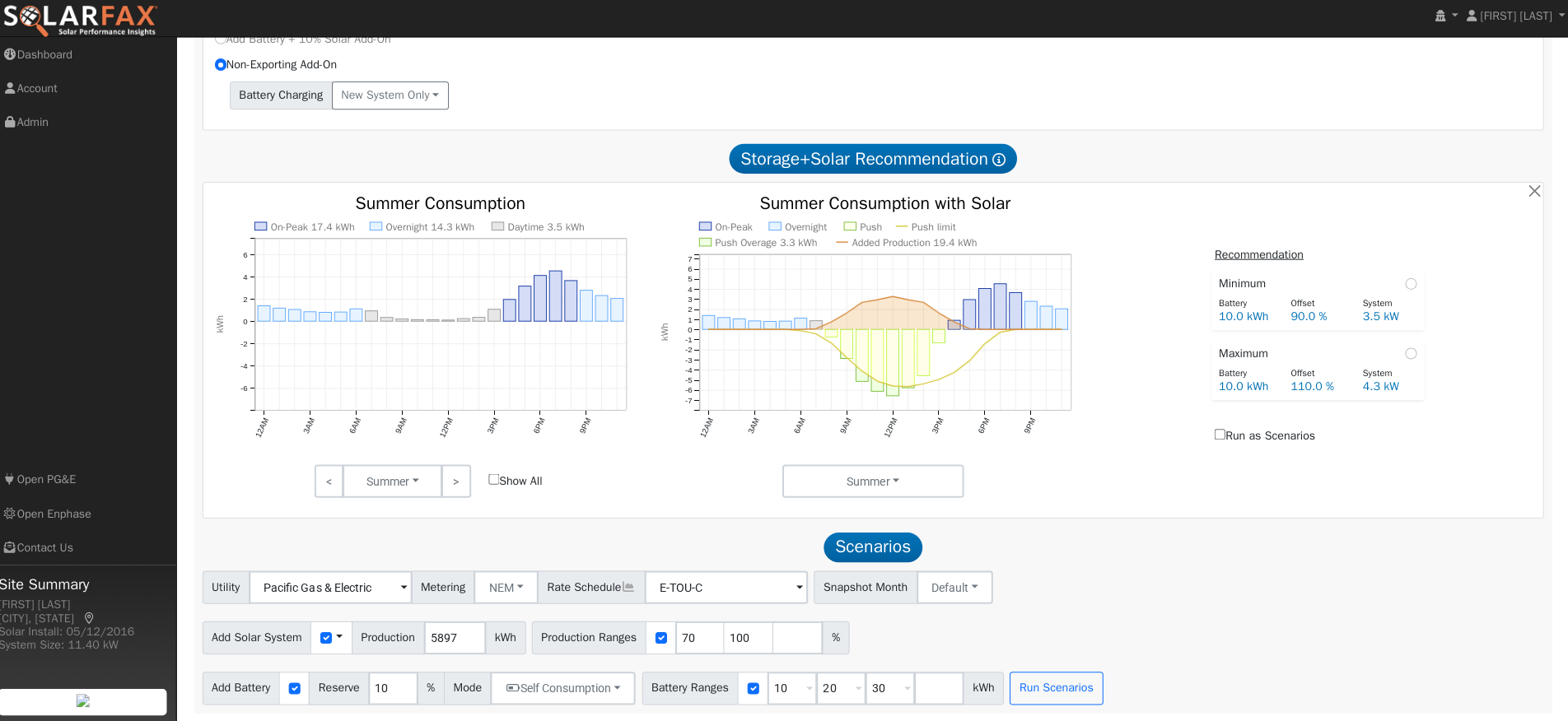 scroll, scrollTop: 835, scrollLeft: 0, axis: vertical 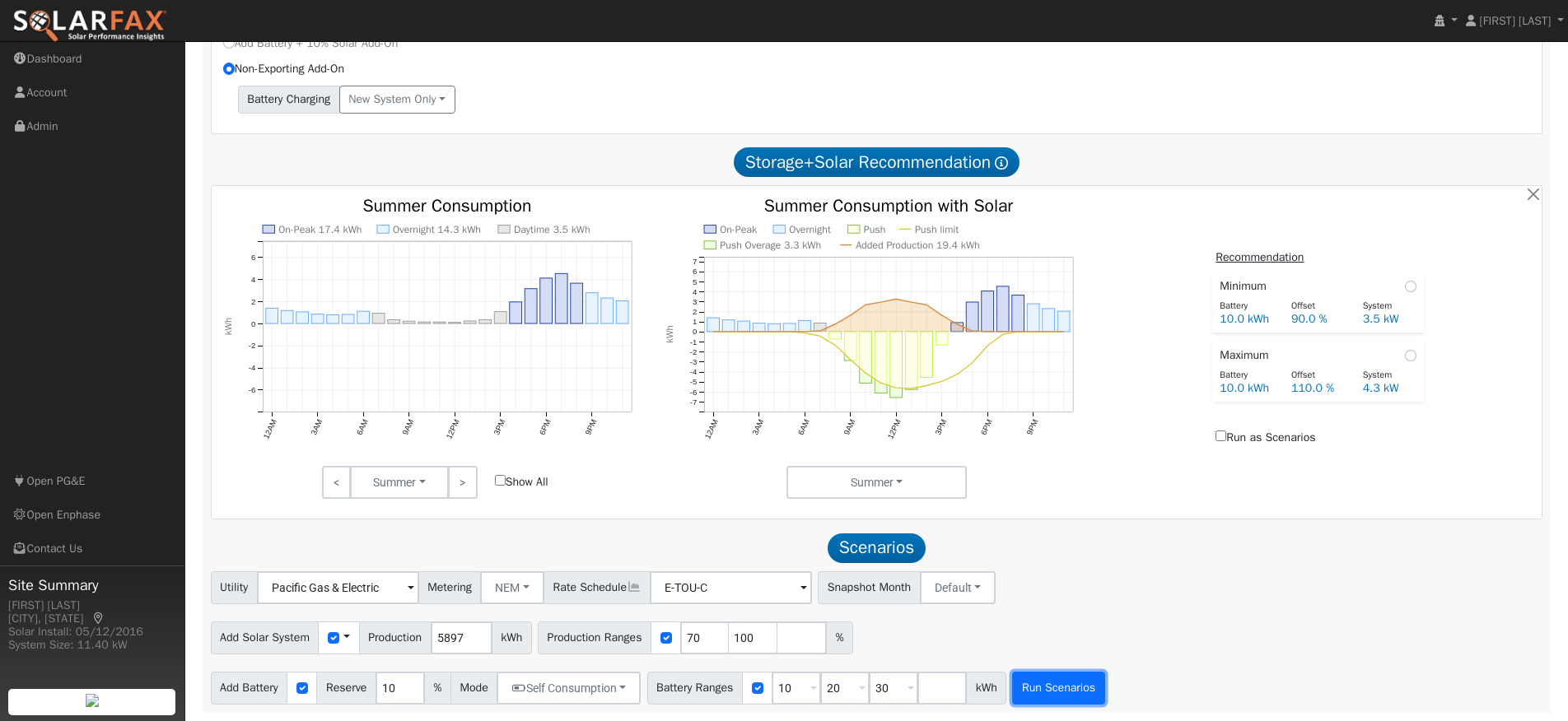 click on "Run Scenarios" at bounding box center (1058, 688) 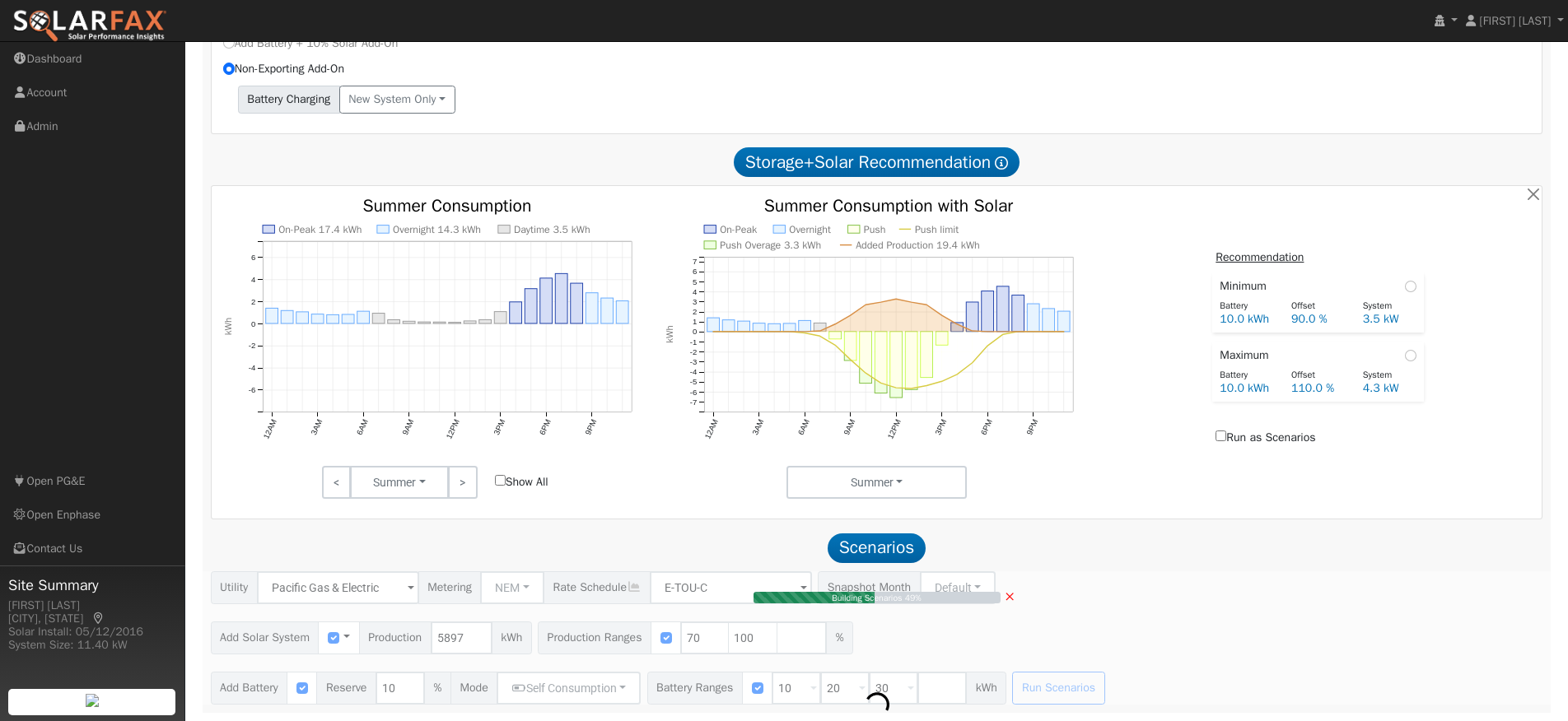 click on "×" at bounding box center [1010, 596] 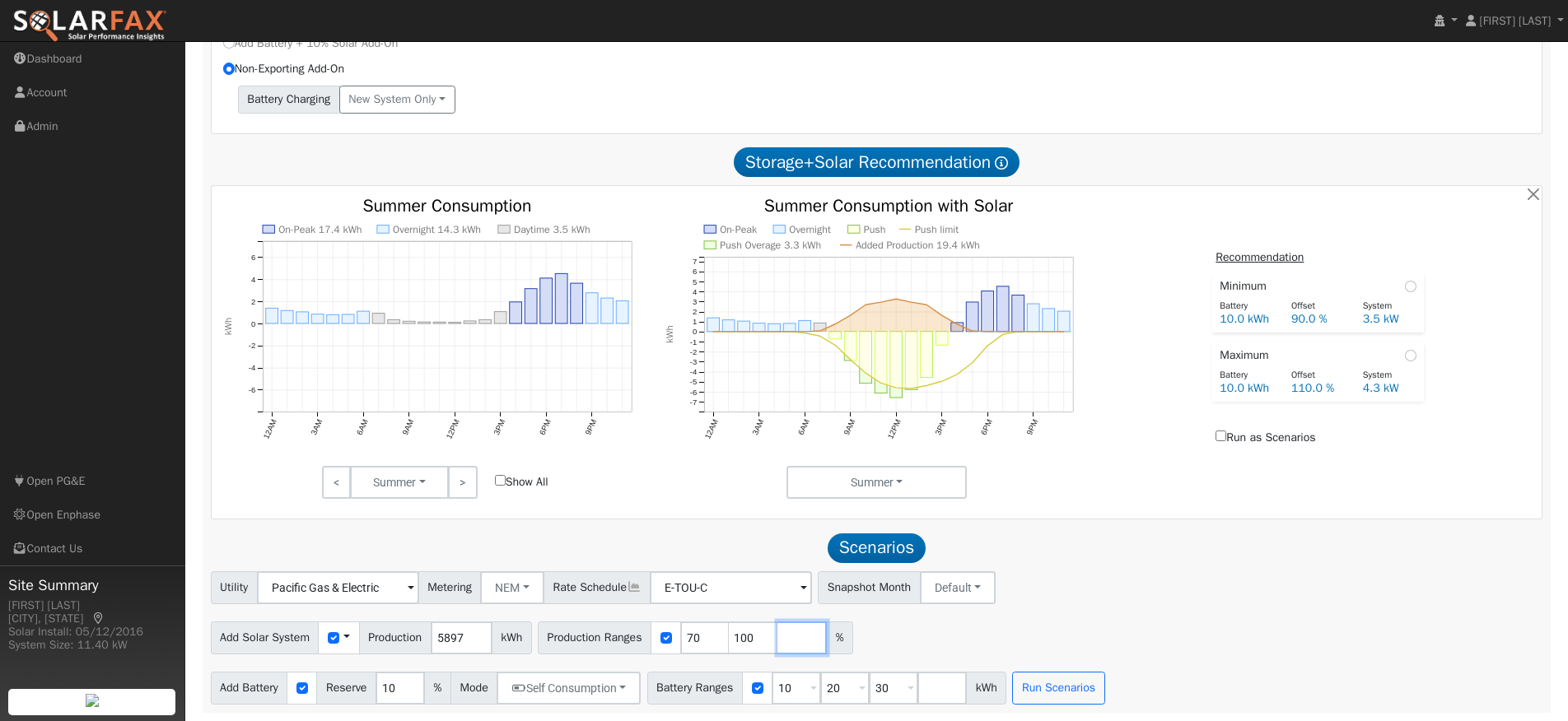 click at bounding box center [802, 638] 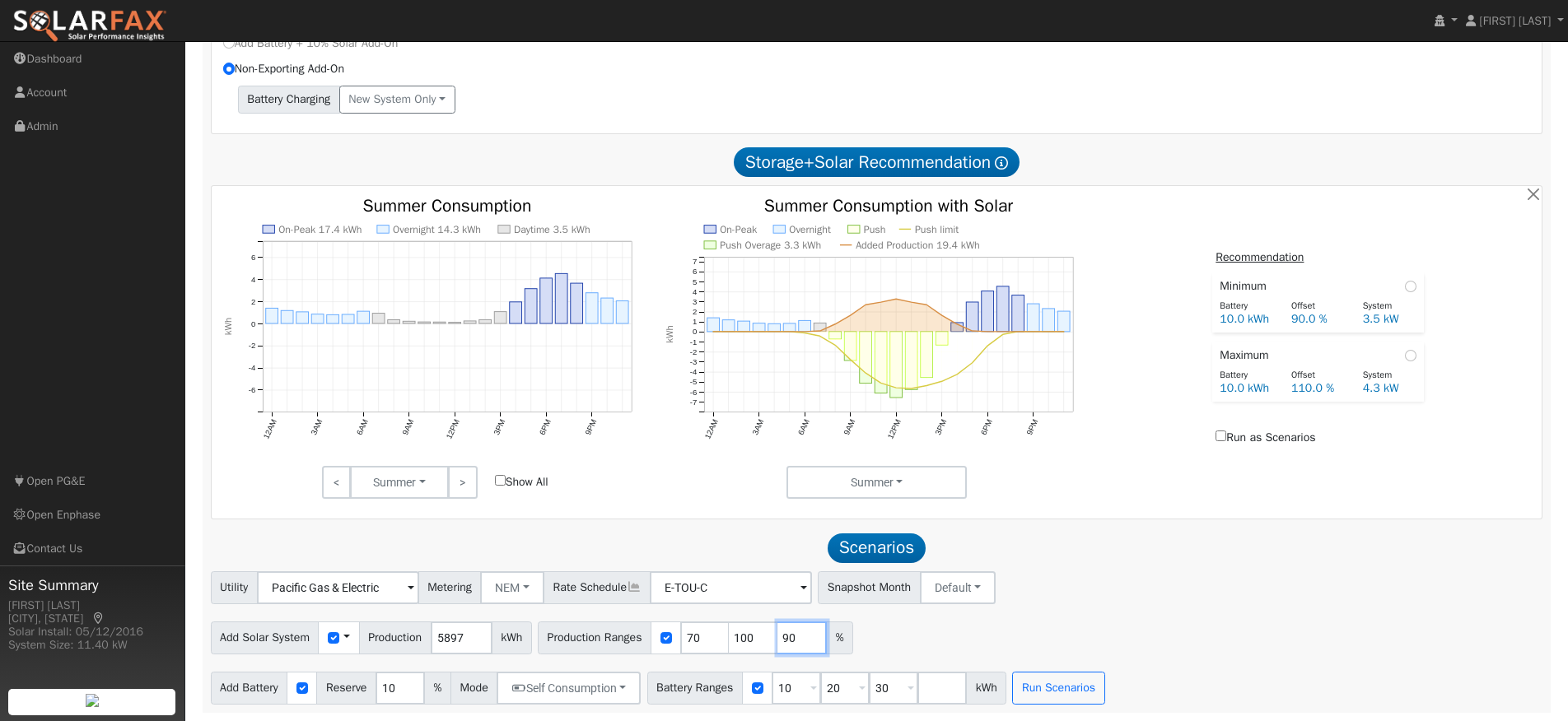 type on "90" 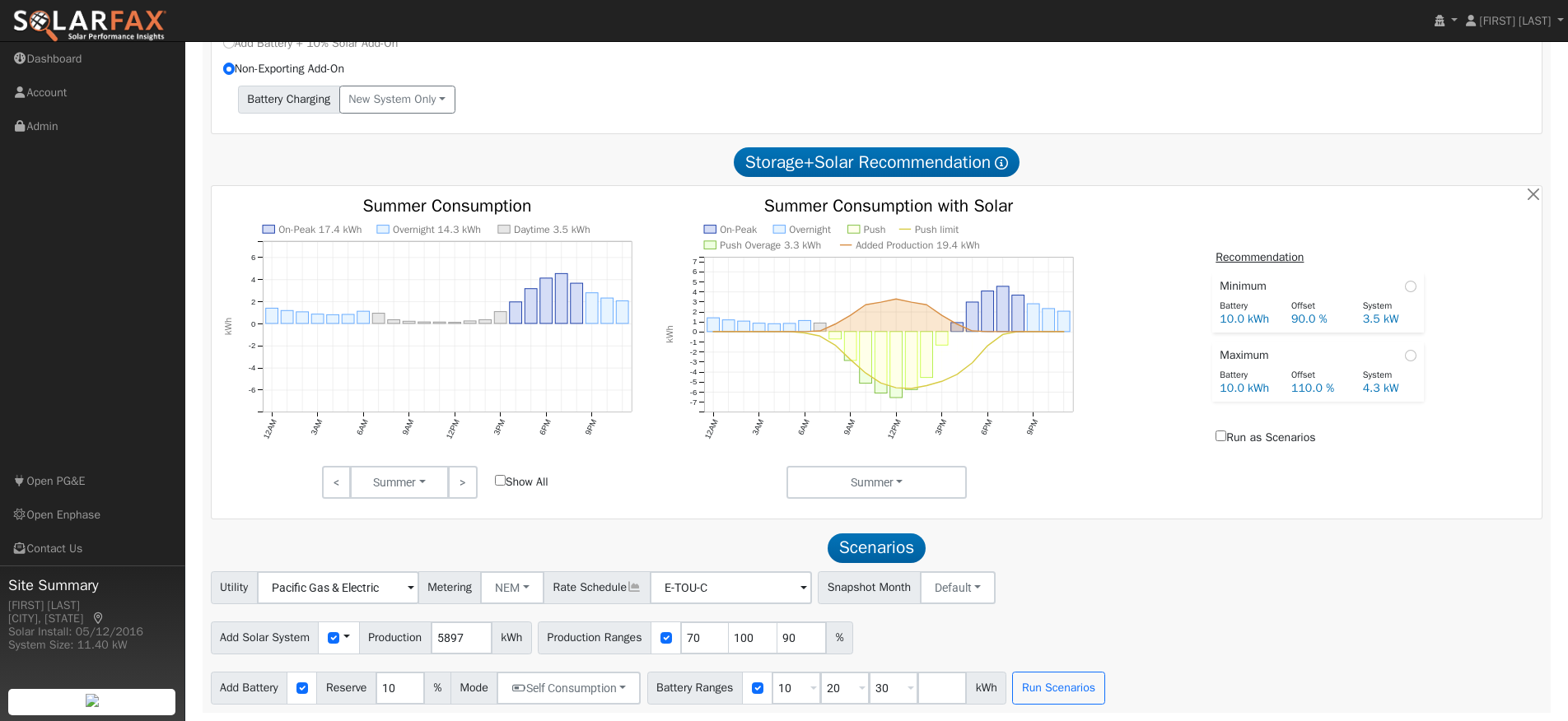 type on "90" 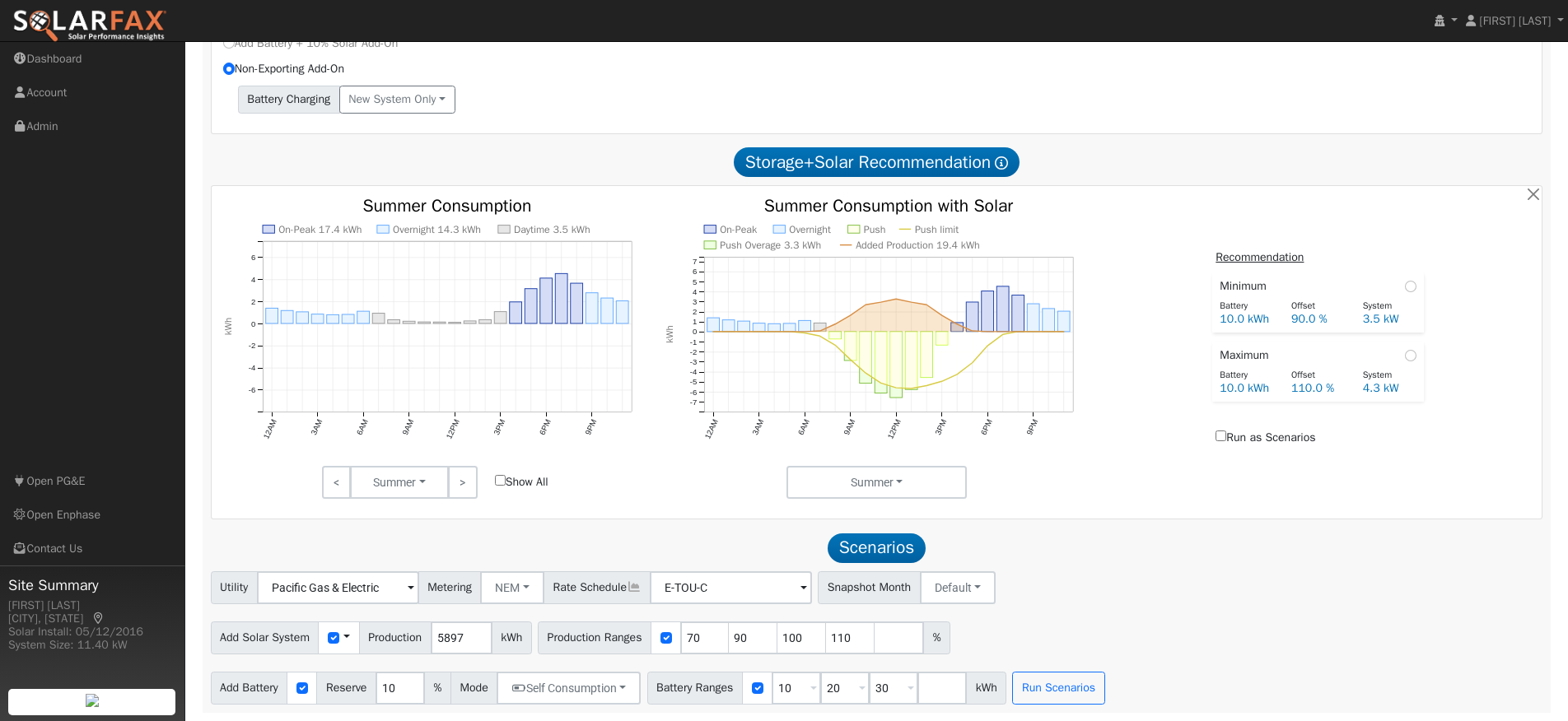 type on "110" 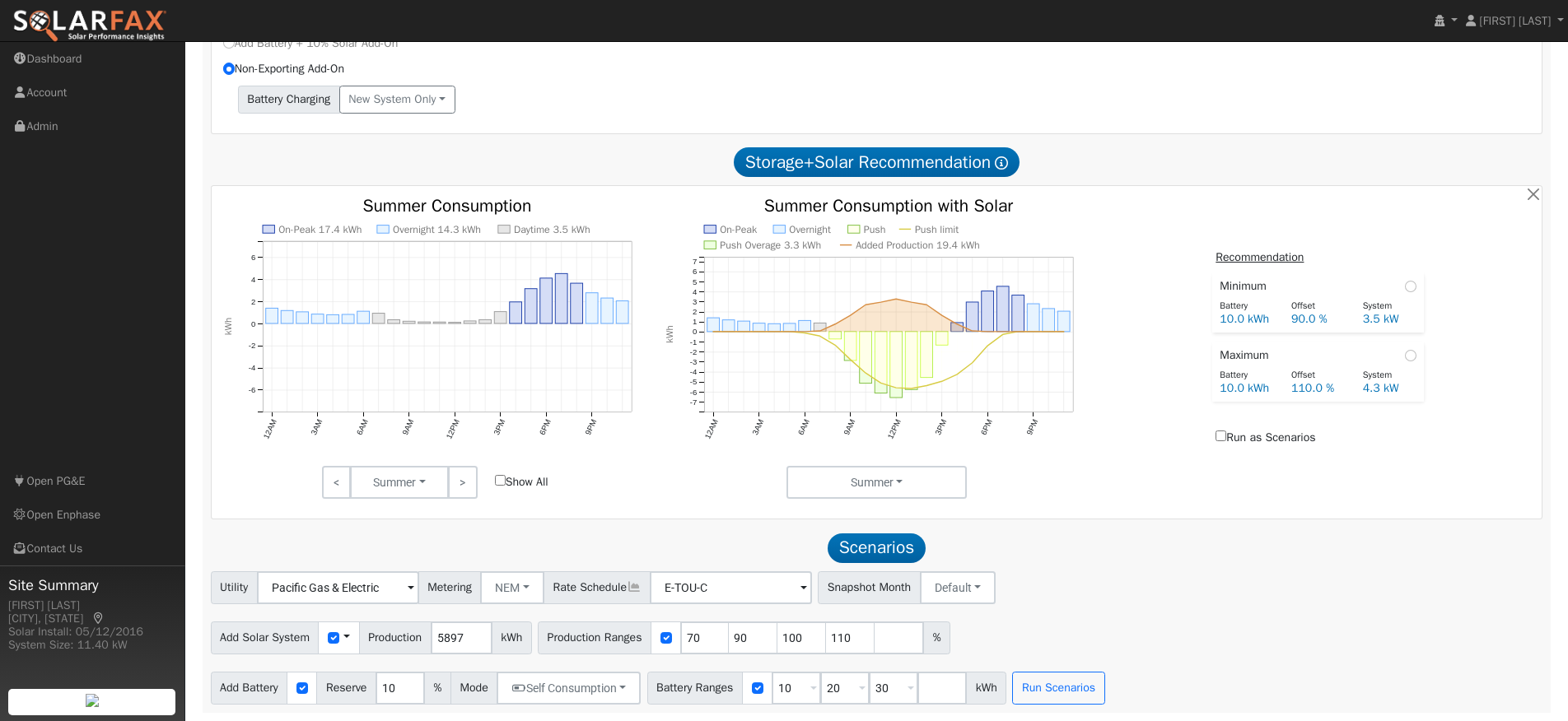 drag, startPoint x: 1082, startPoint y: 578, endPoint x: 1087, endPoint y: 588, distance: 11.1803399 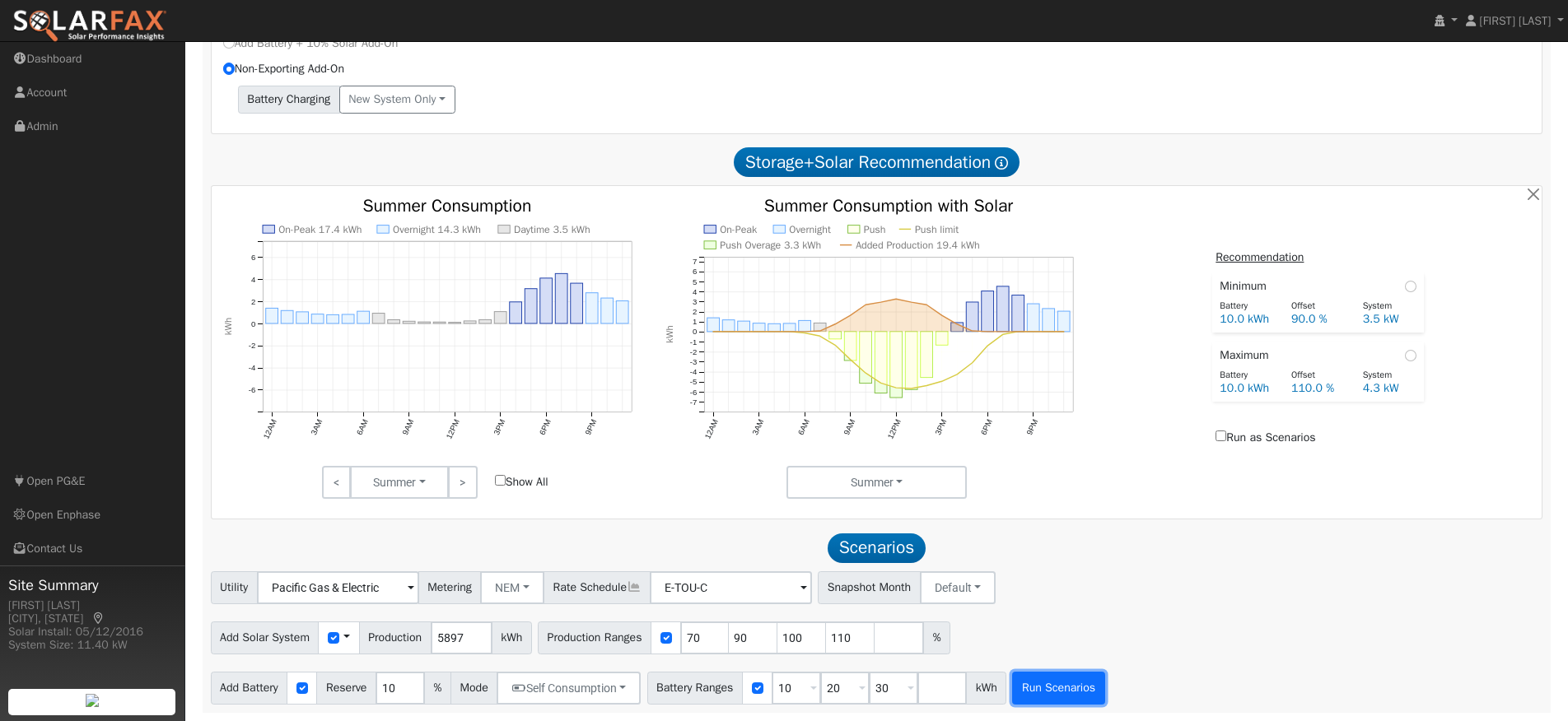 click on "Run Scenarios" at bounding box center (1058, 688) 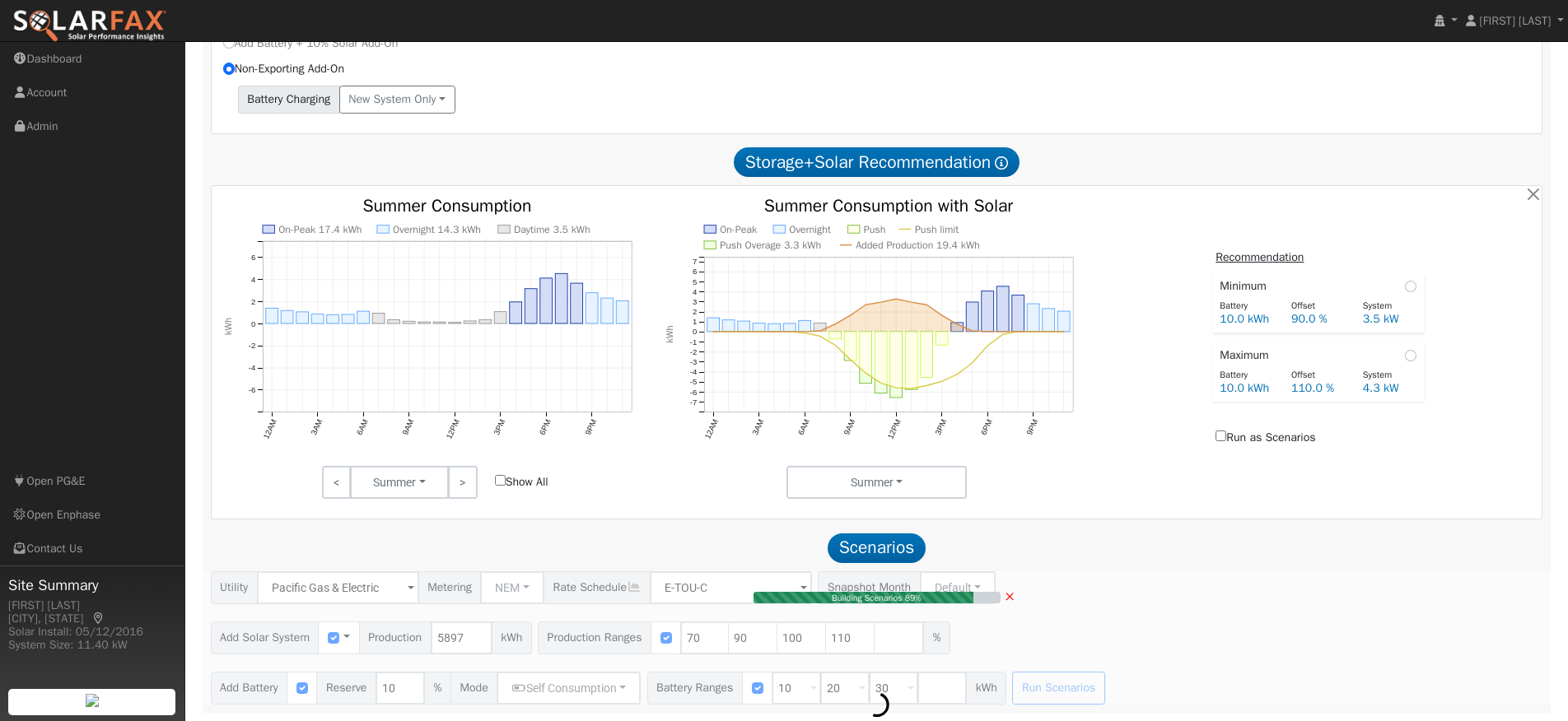 type on "4.3" 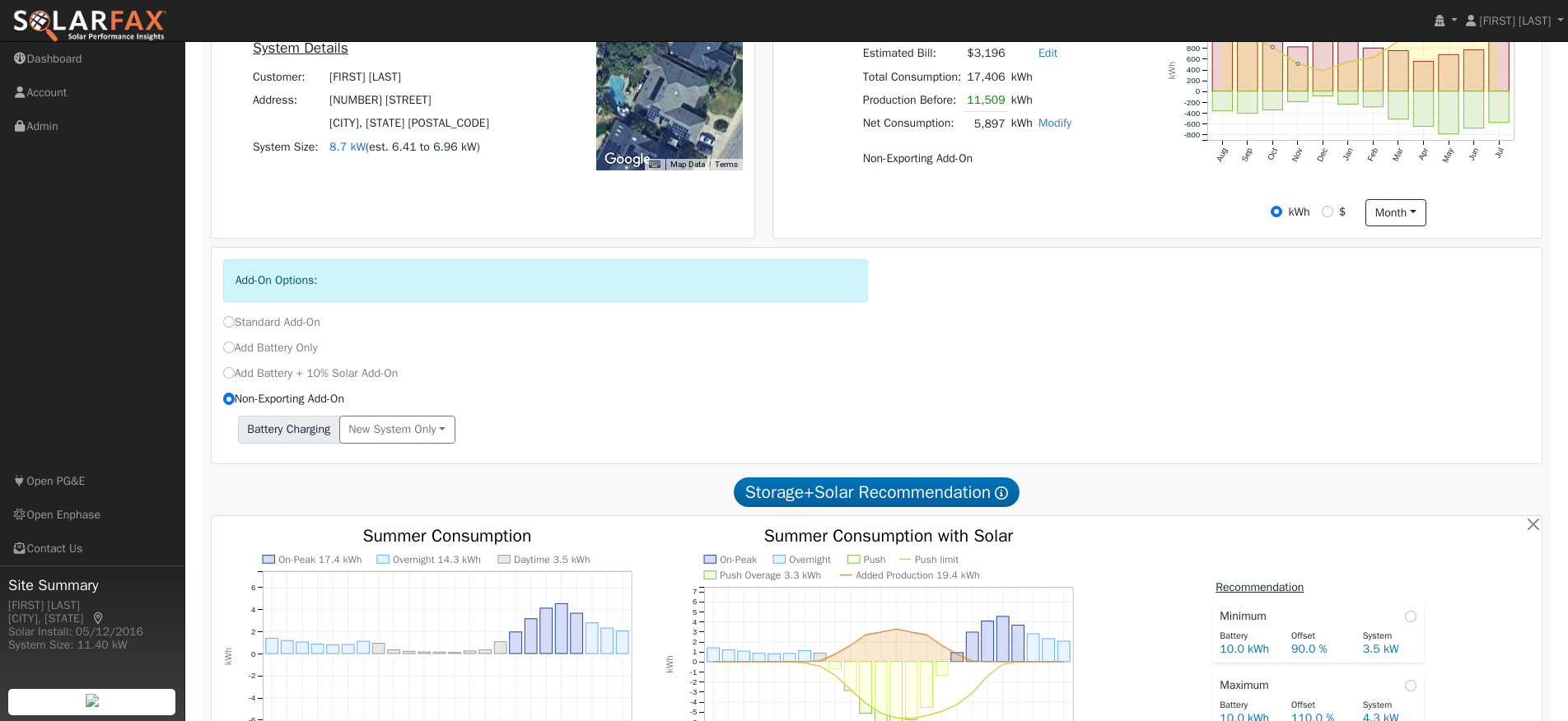 scroll, scrollTop: 0, scrollLeft: 0, axis: both 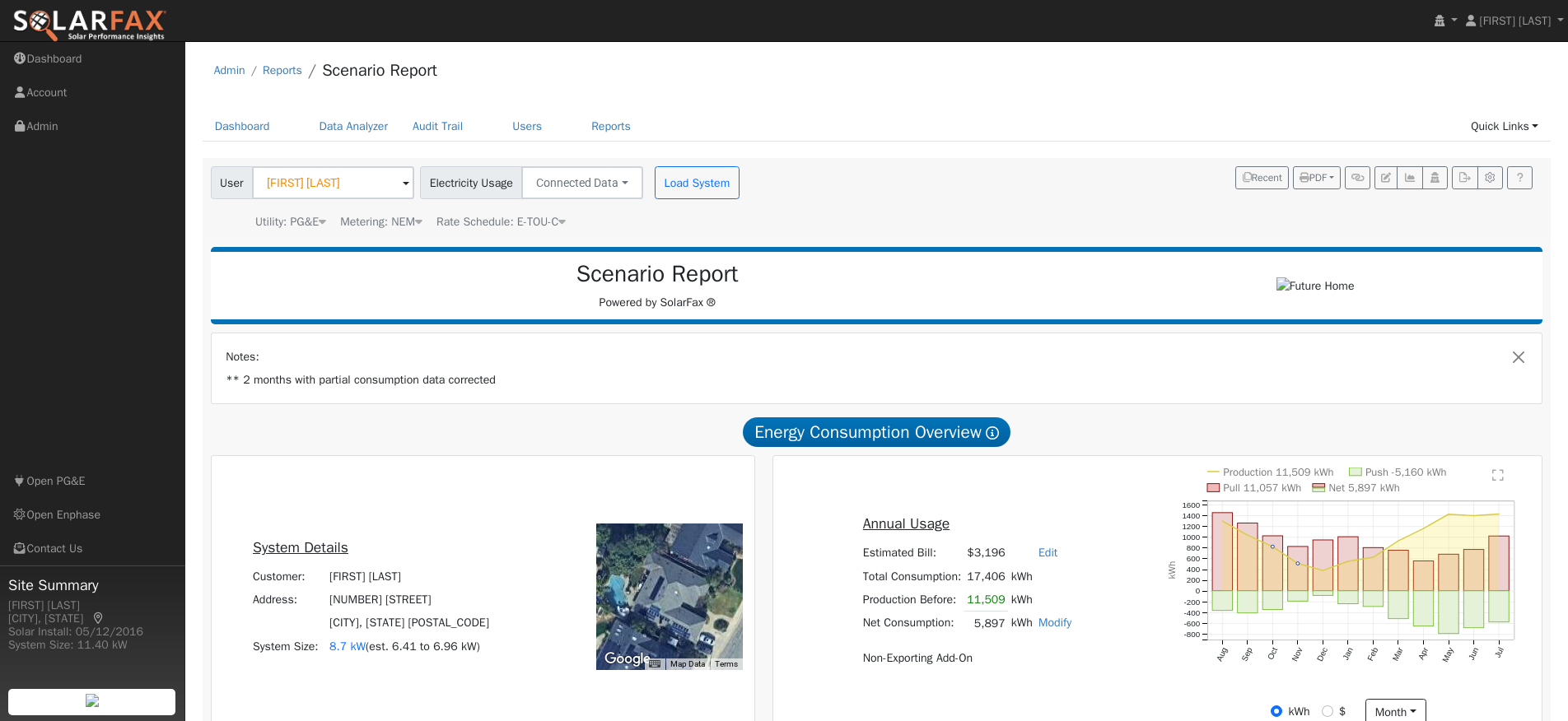 click on "User Craig Cook Account   Default Account Default Account 790 East Wood Duck Circle, Fresno, CA 93730 Primary Account Electricity Usage Connected Data Connected Data Estimated Data CSV Data Load System  Utility: PG&E  Pacific Gas & Electric  Metering: NEM  NEM NEM NBT  Rate Schedule: E-TOU-C  E-TOU-C  Recent  PDF Print to PDF Selected Scenario All Scenarios Both Download PDF Email PDF To me To Craig Cook To email address Email PDF Cancel Send" at bounding box center (874, 195) 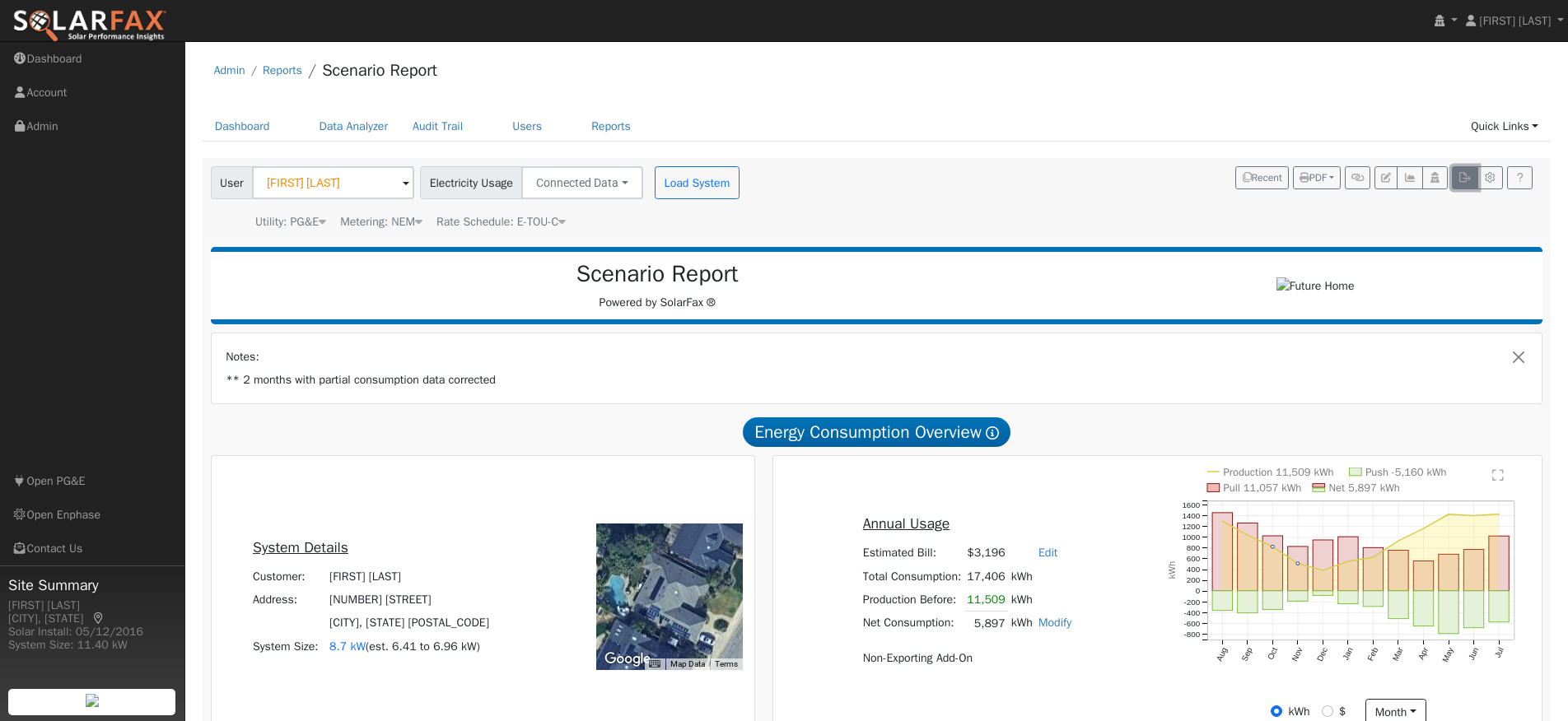 click at bounding box center [1464, 178] 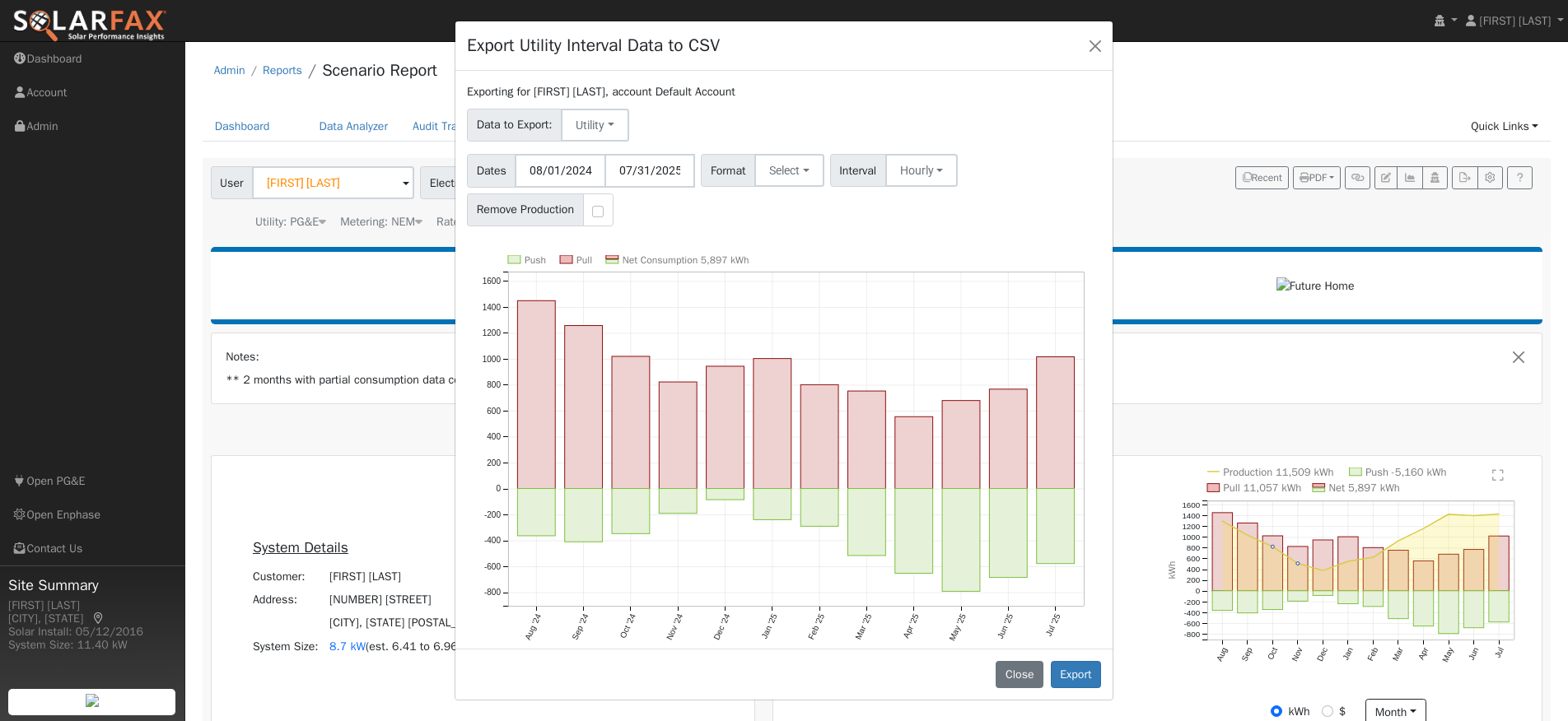 click on "Data to Export:  Utility Utility Solar" at bounding box center [784, 122] 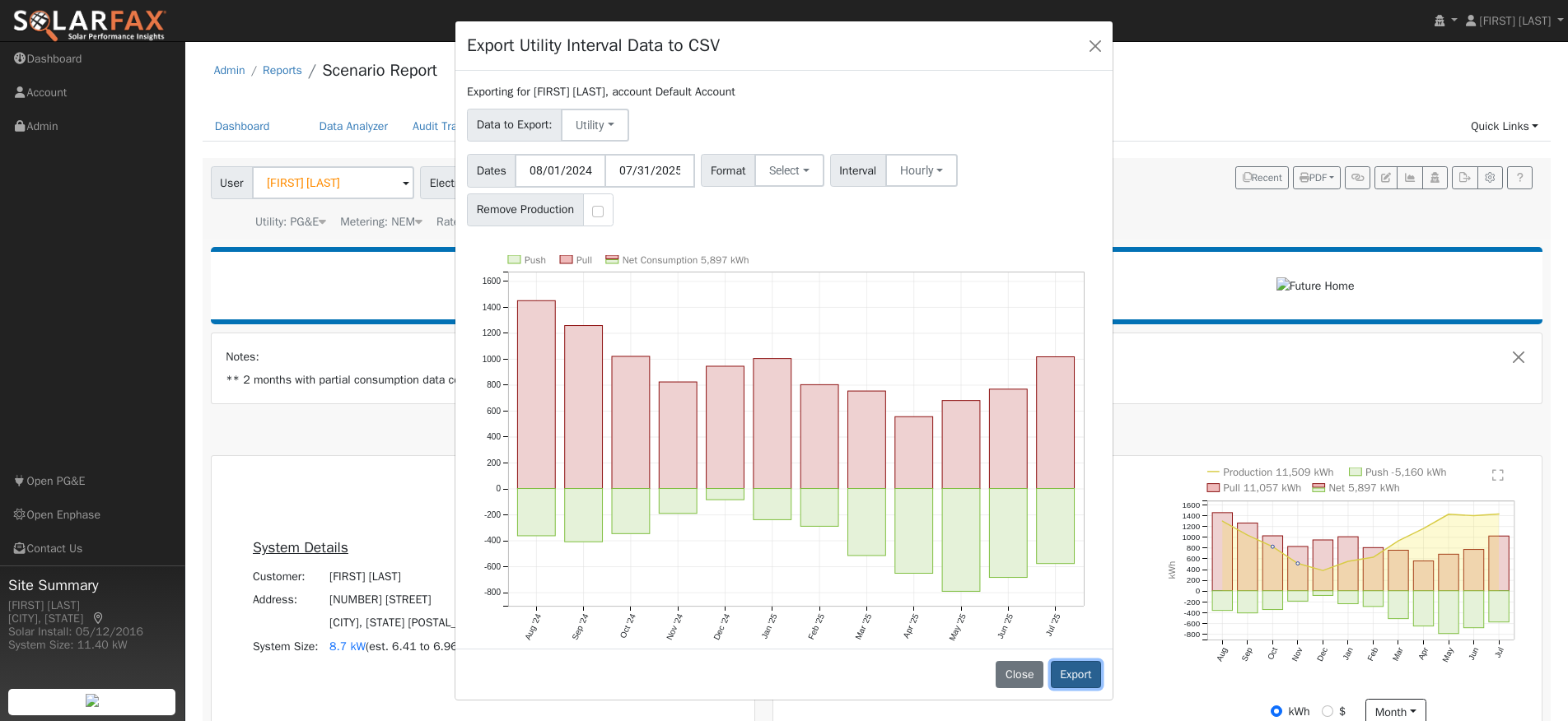 click on "Export" at bounding box center [1076, 675] 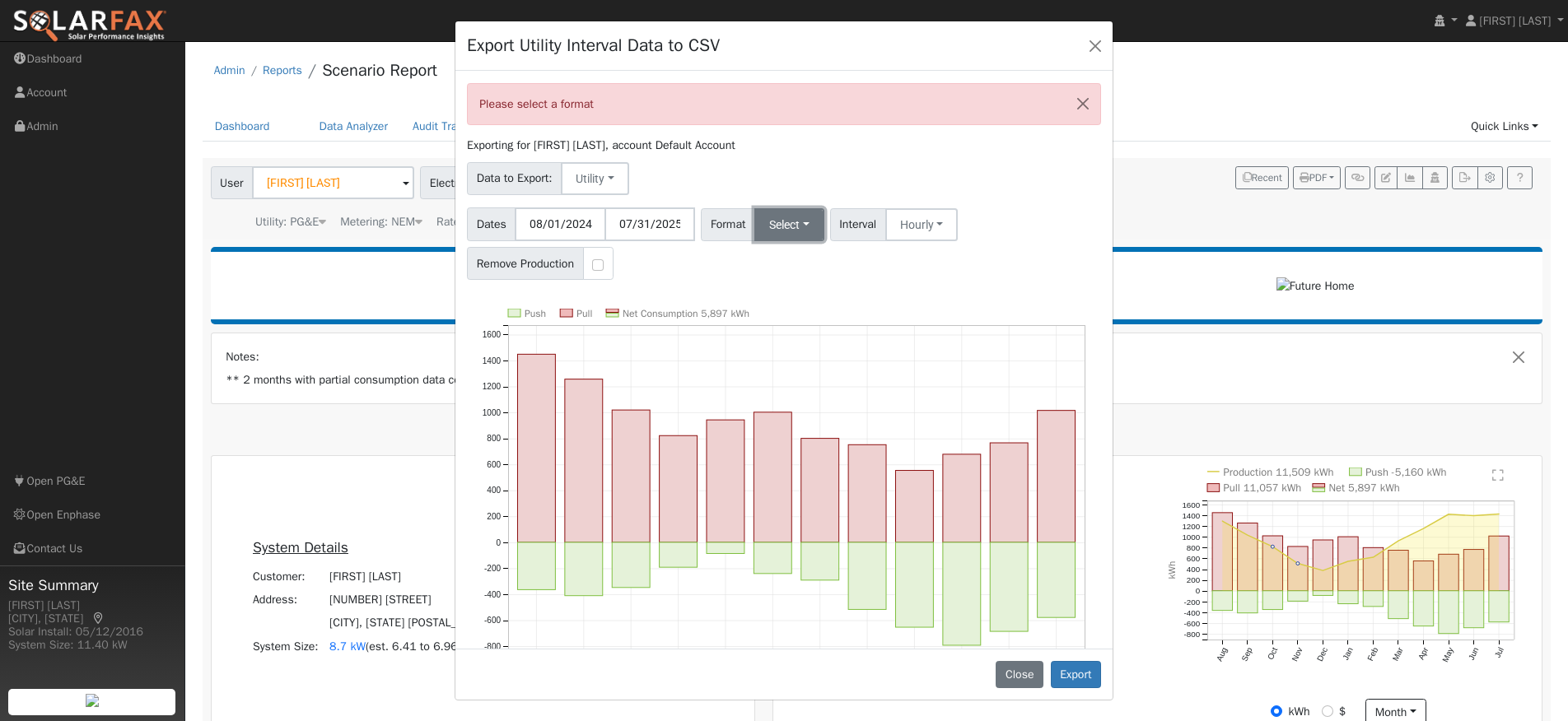 click on "Select" at bounding box center (789, 225) 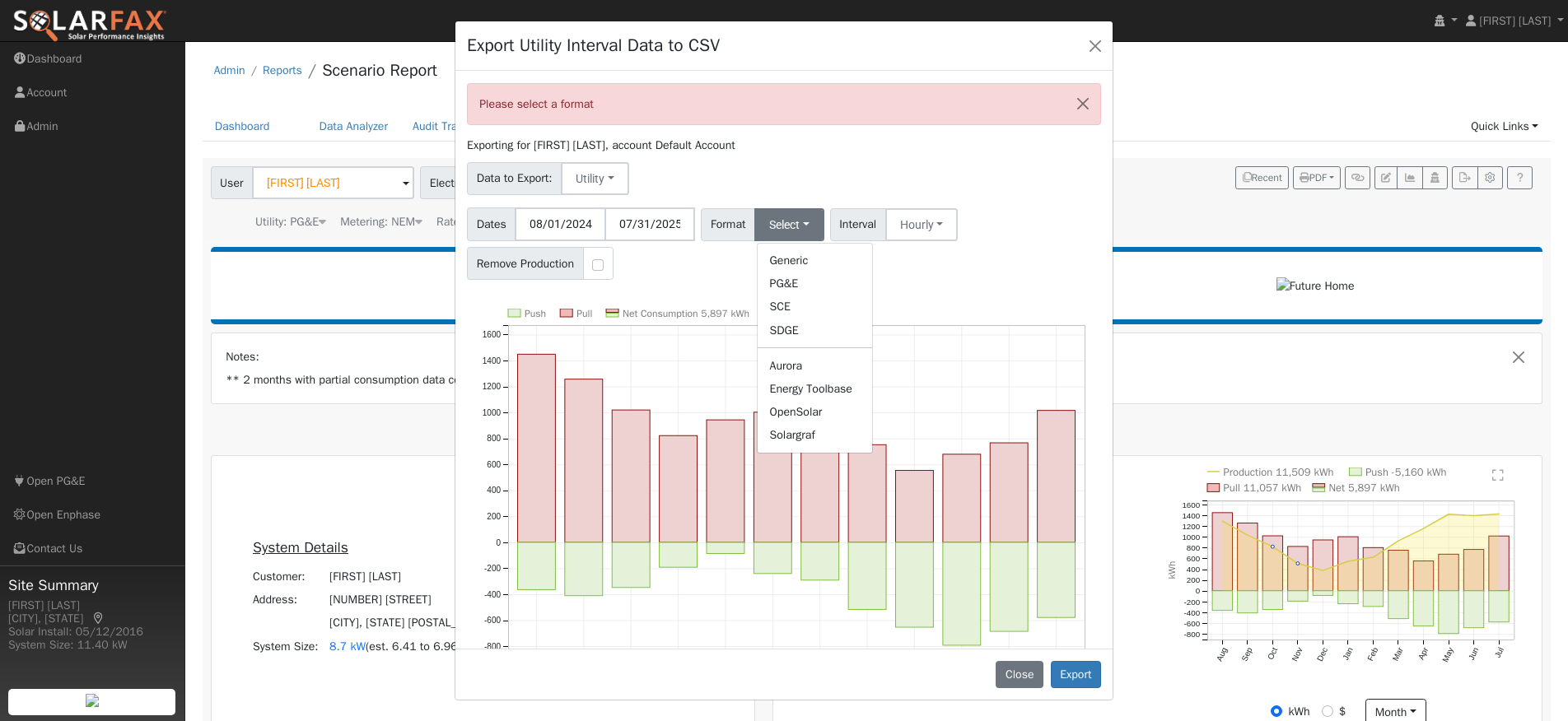 click on "OpenSolar" at bounding box center (814, 412) 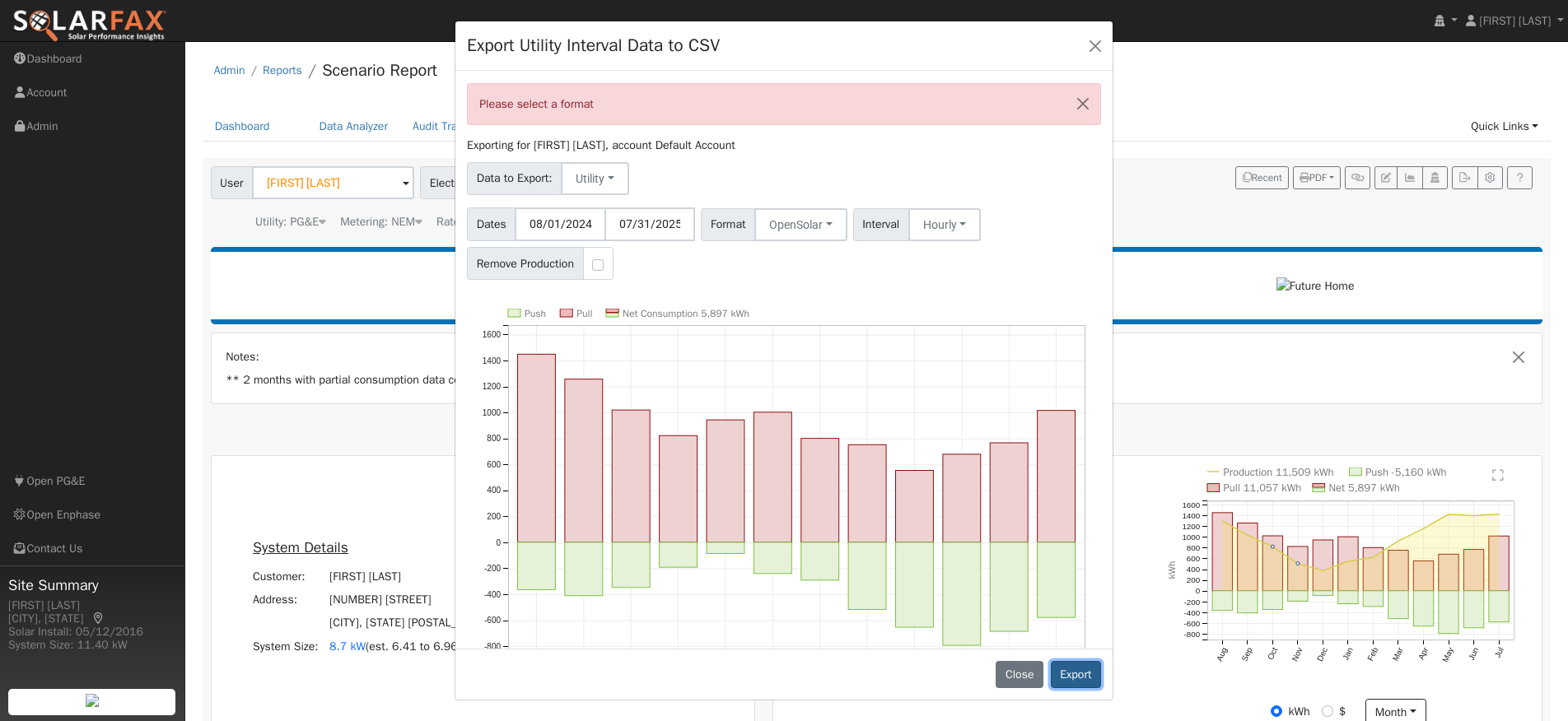 click on "Export" at bounding box center (1076, 675) 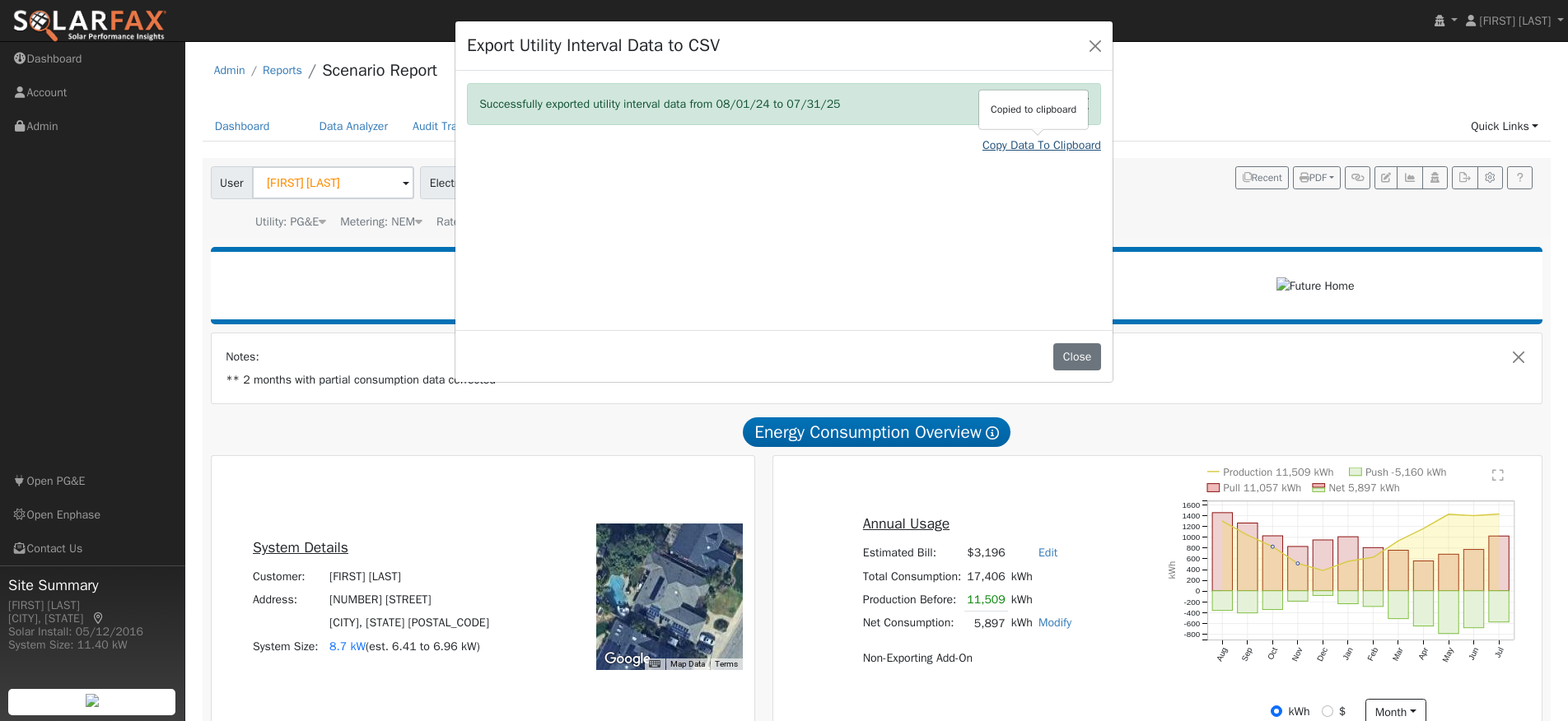 click on "Copy Data To Clipboard" at bounding box center (1042, 145) 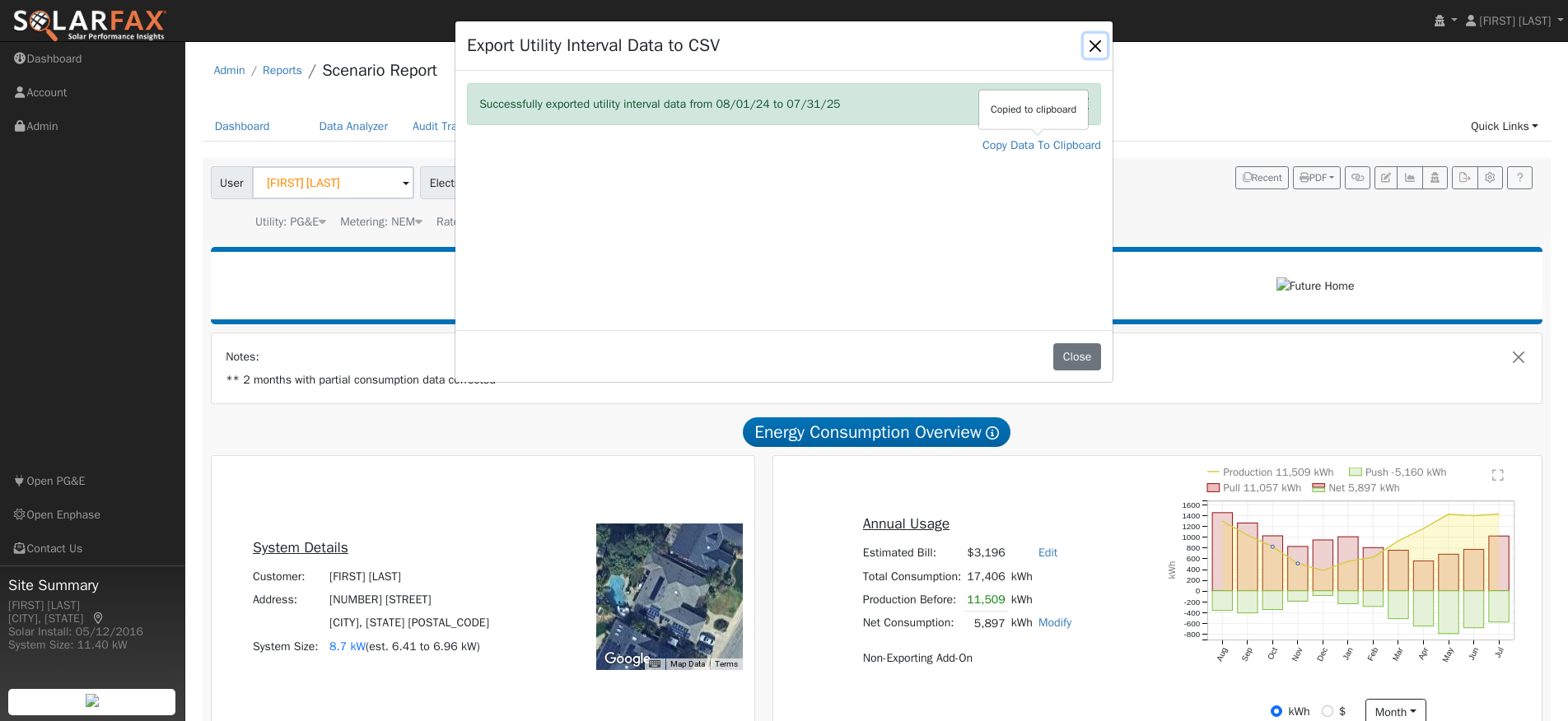click at bounding box center (1095, 45) 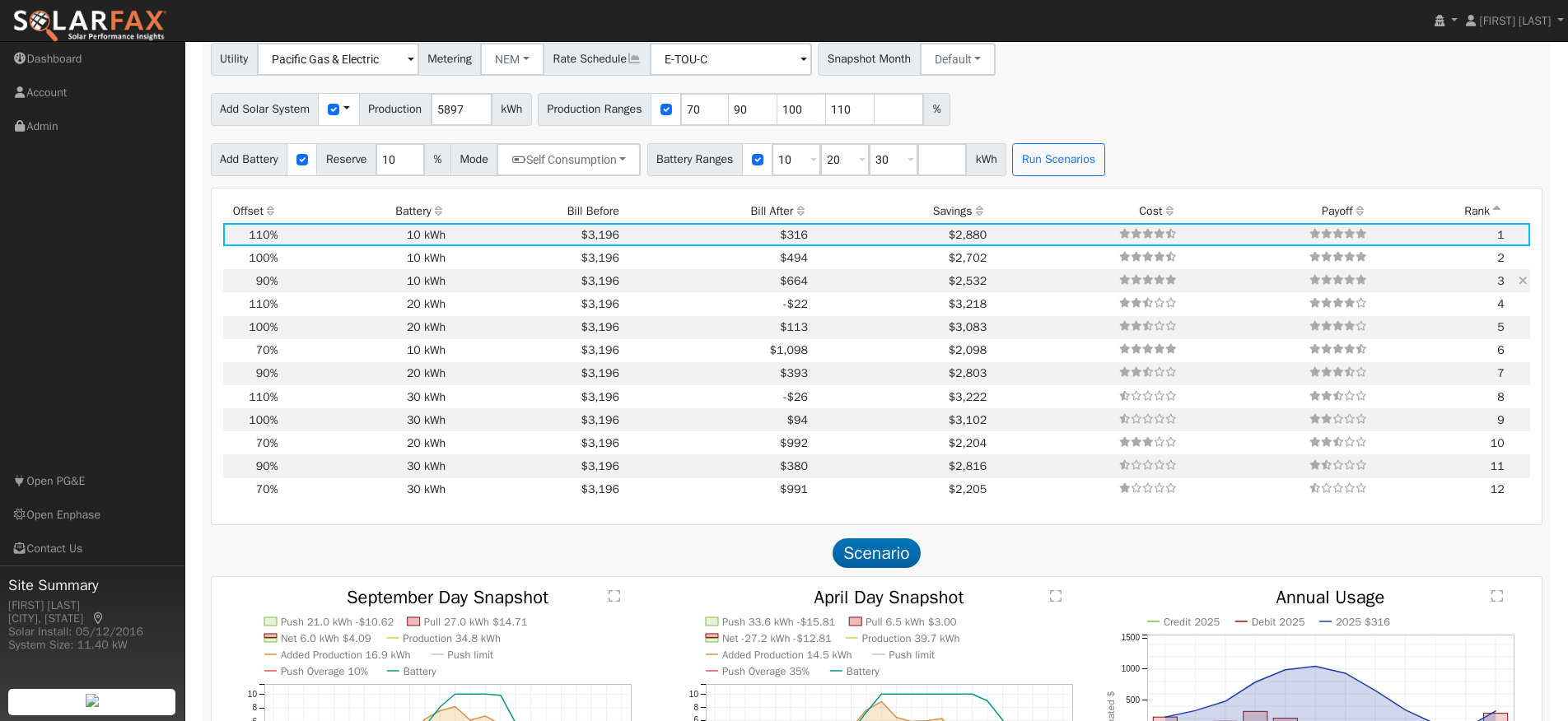 scroll, scrollTop: 1356, scrollLeft: 0, axis: vertical 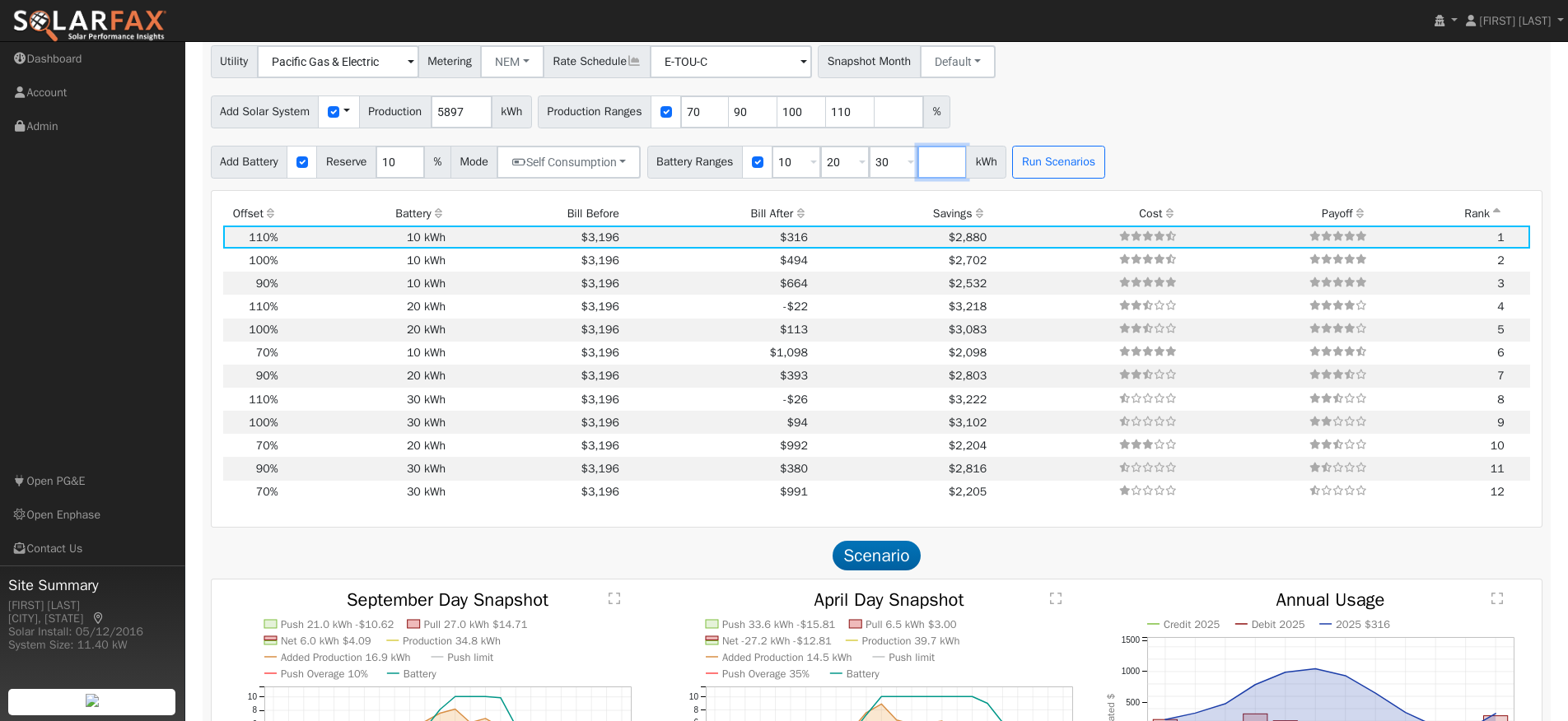 click at bounding box center (942, 162) 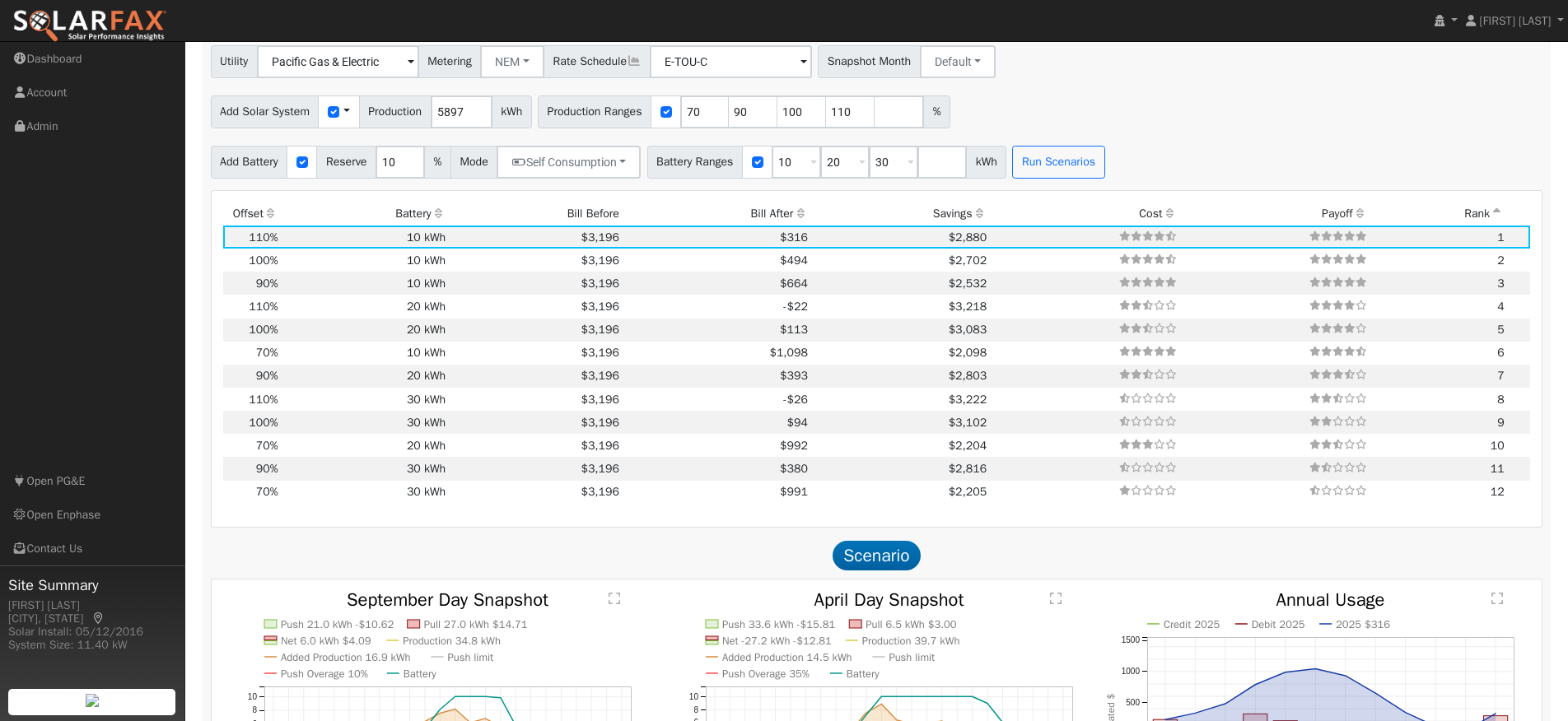 click on "Add Battery Reserve 10 % Mode  Self Consumption  Self Consumption  Peak Savings    Backup Battery Ranges 10 Overrides Reserve % Mode  None None  Self Consumption  Peak Savings    Backup 20 Overrides Reserve % Mode  None None  Self Consumption  Peak Savings    Backup 30 Overrides Reserve % Mode  None None  Self Consumption  Peak Savings    Backup kWh Run Scenarios" at bounding box center [876, 159] 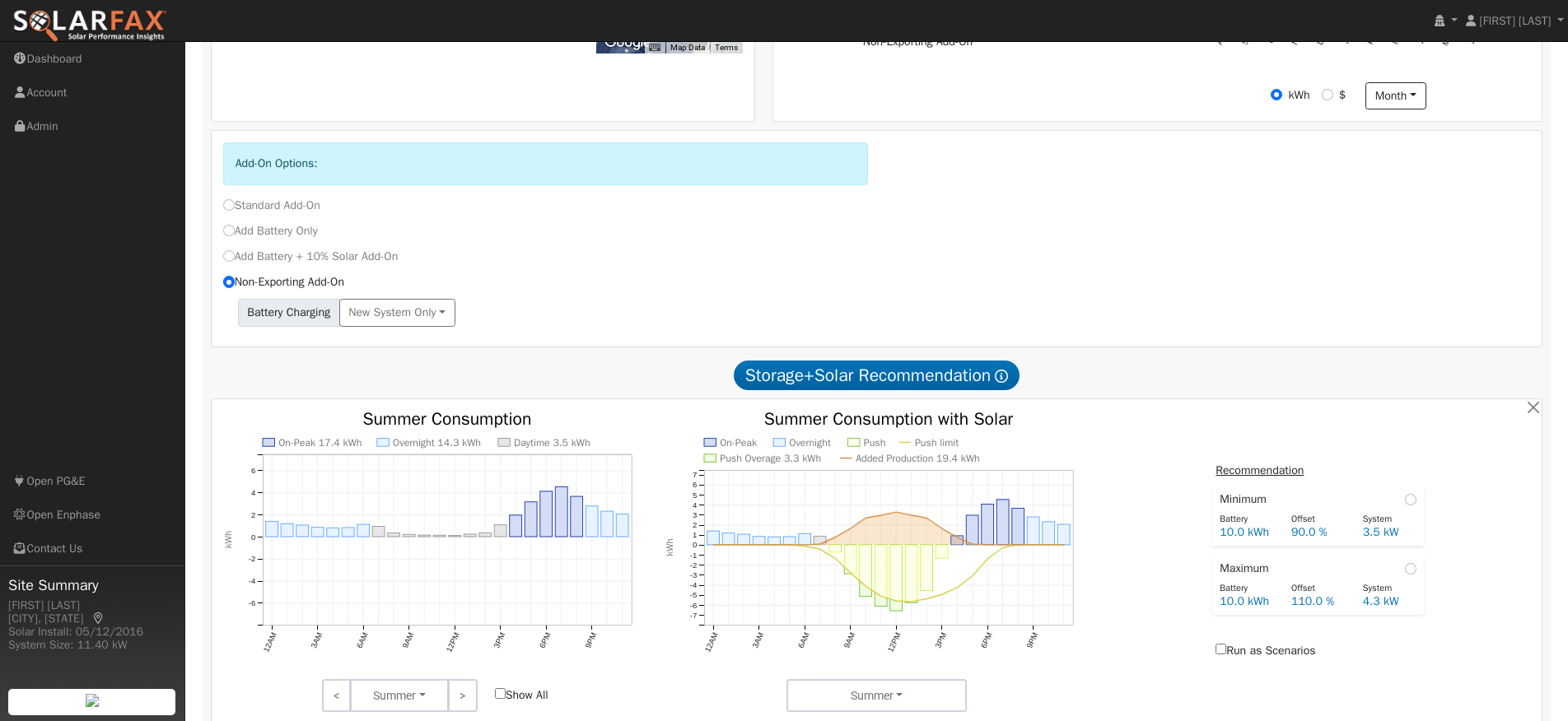 scroll, scrollTop: 400, scrollLeft: 0, axis: vertical 